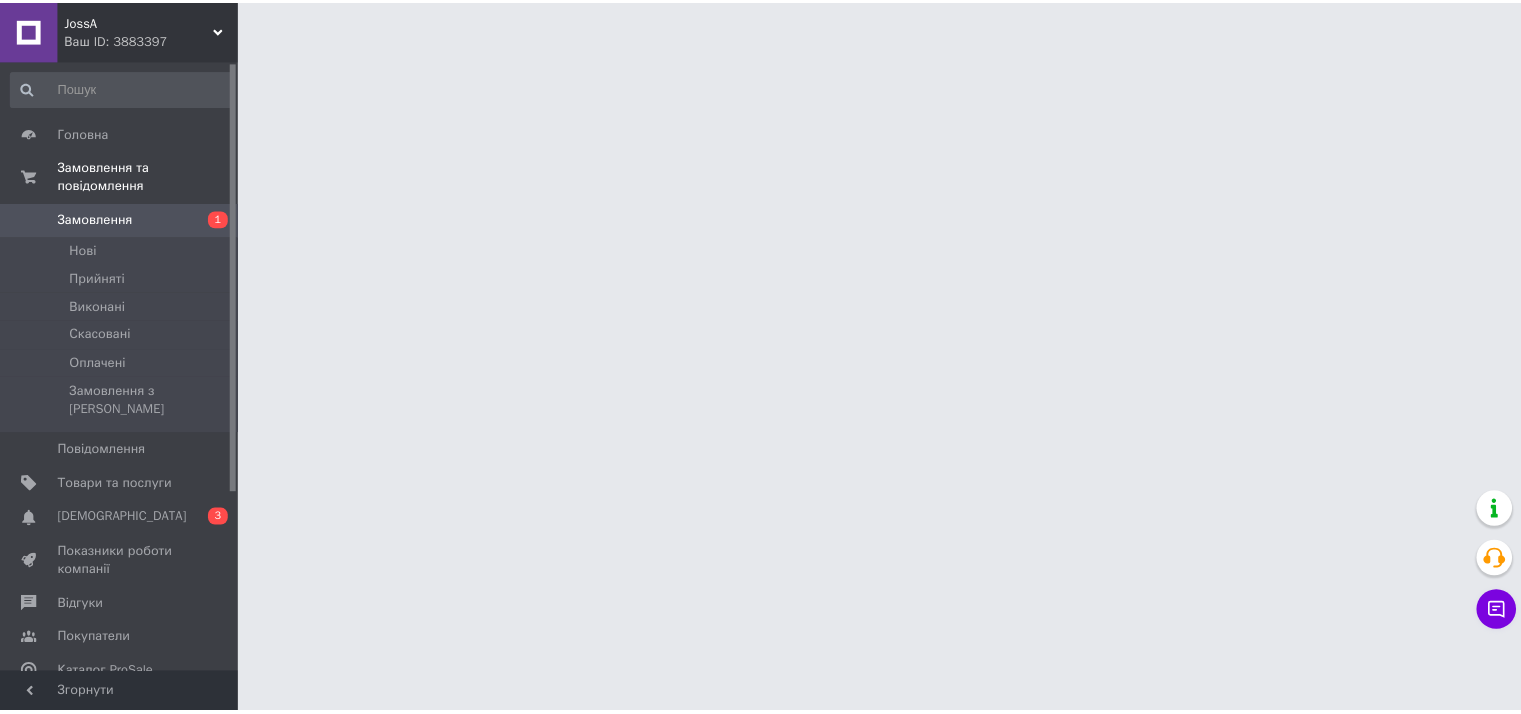 scroll, scrollTop: 0, scrollLeft: 0, axis: both 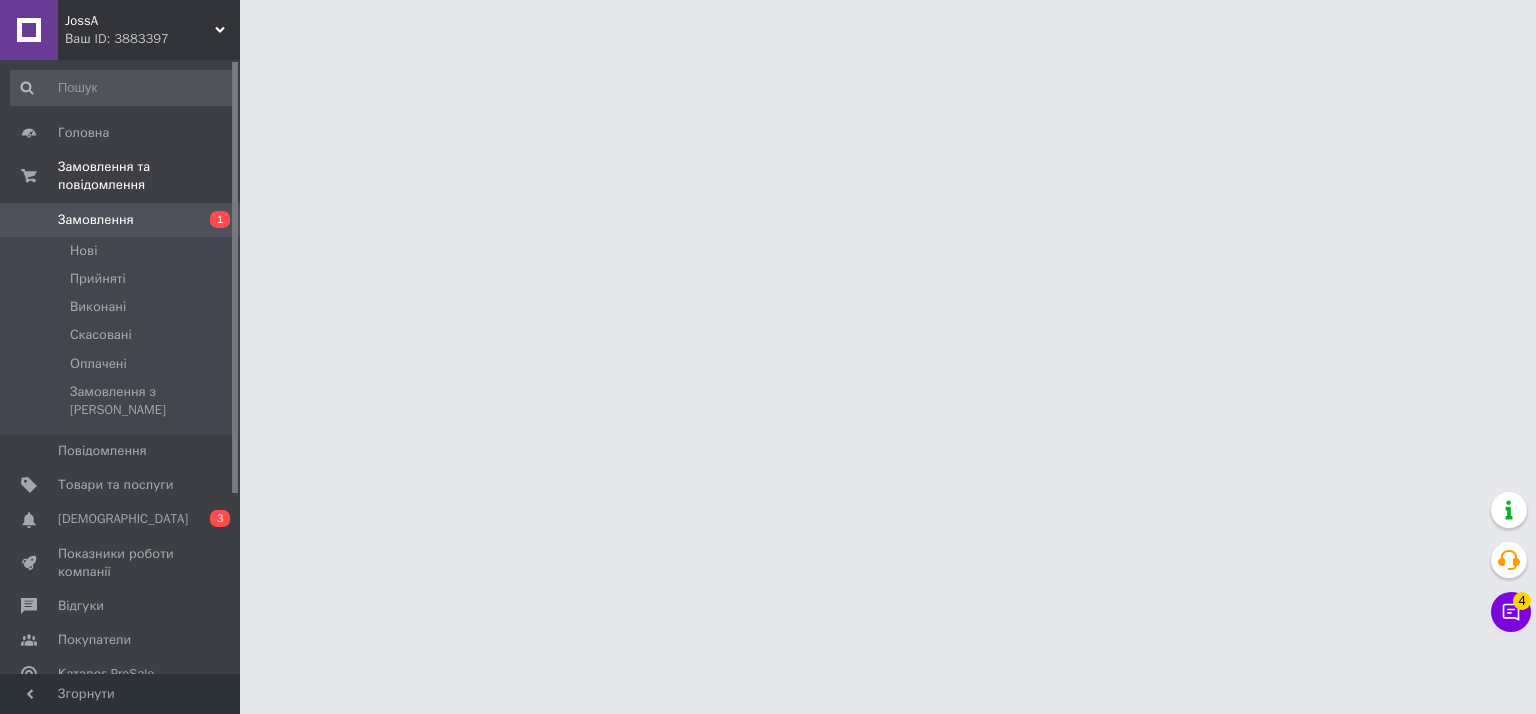 click on "JossA" at bounding box center [140, 21] 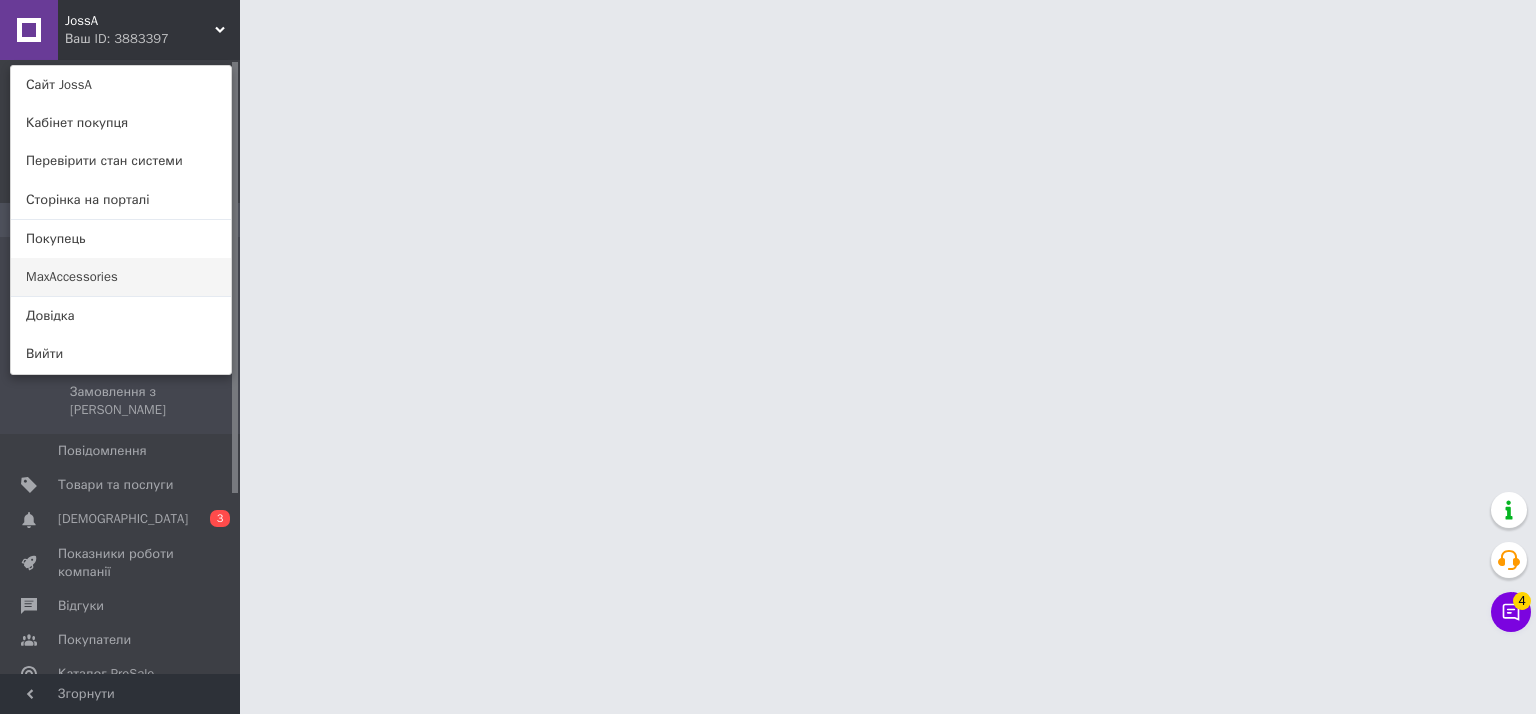 click on "MaxAccessories" at bounding box center [121, 277] 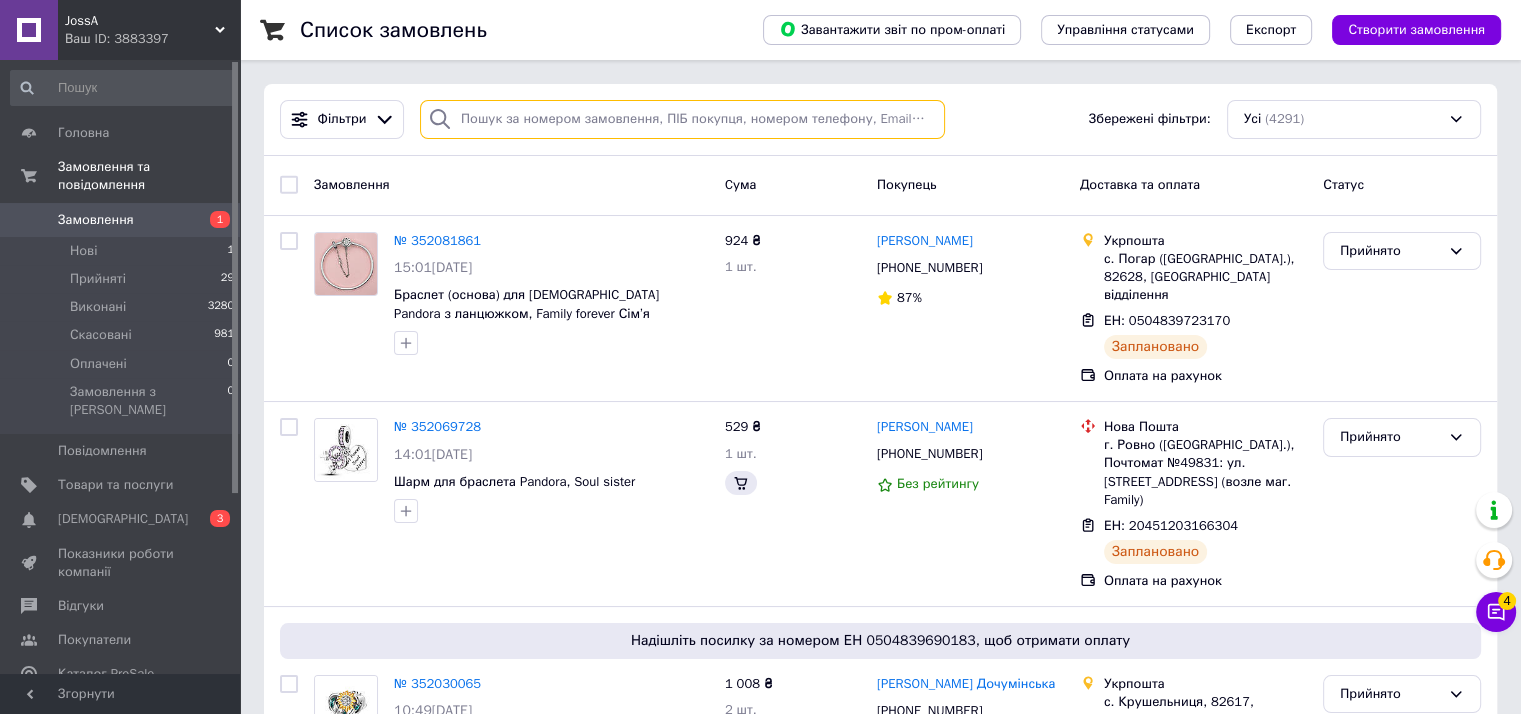 click at bounding box center [682, 119] 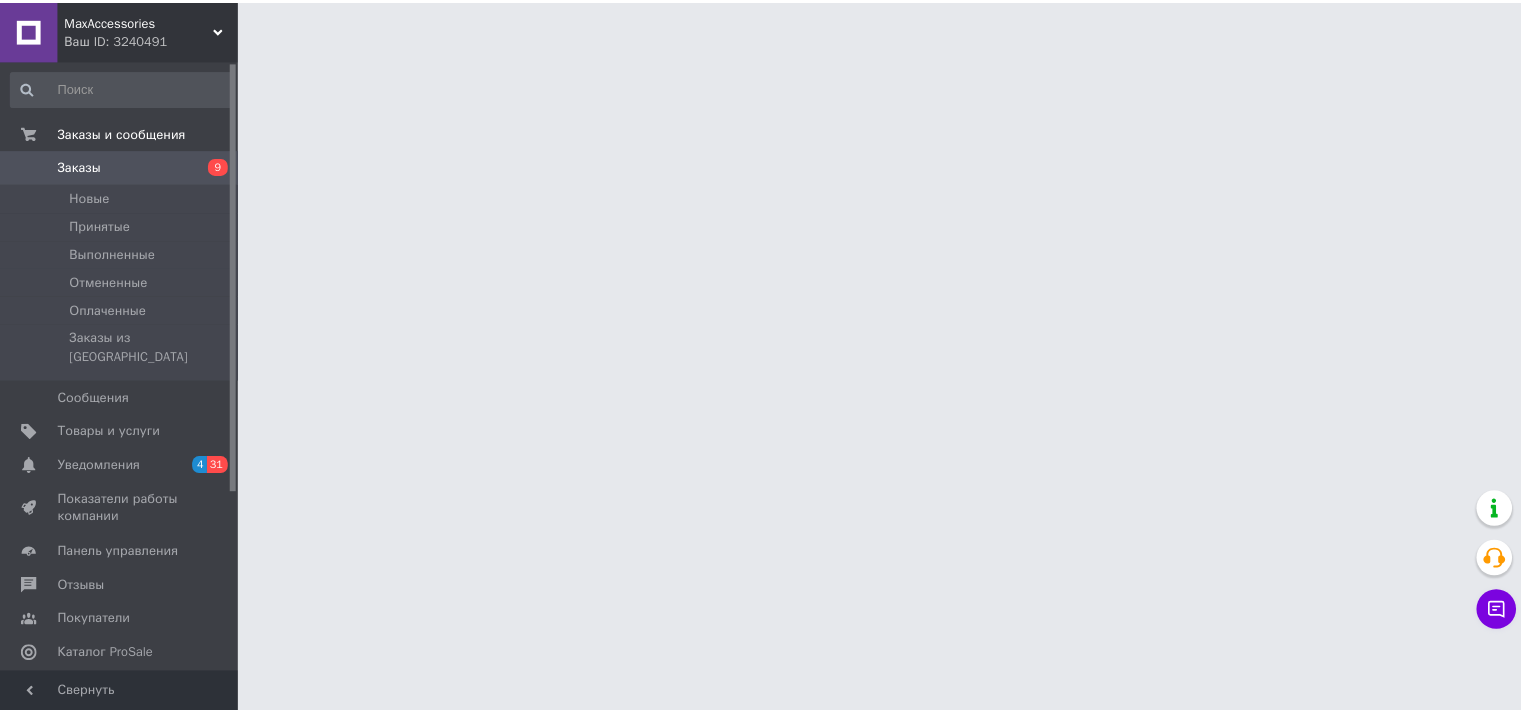 scroll, scrollTop: 0, scrollLeft: 0, axis: both 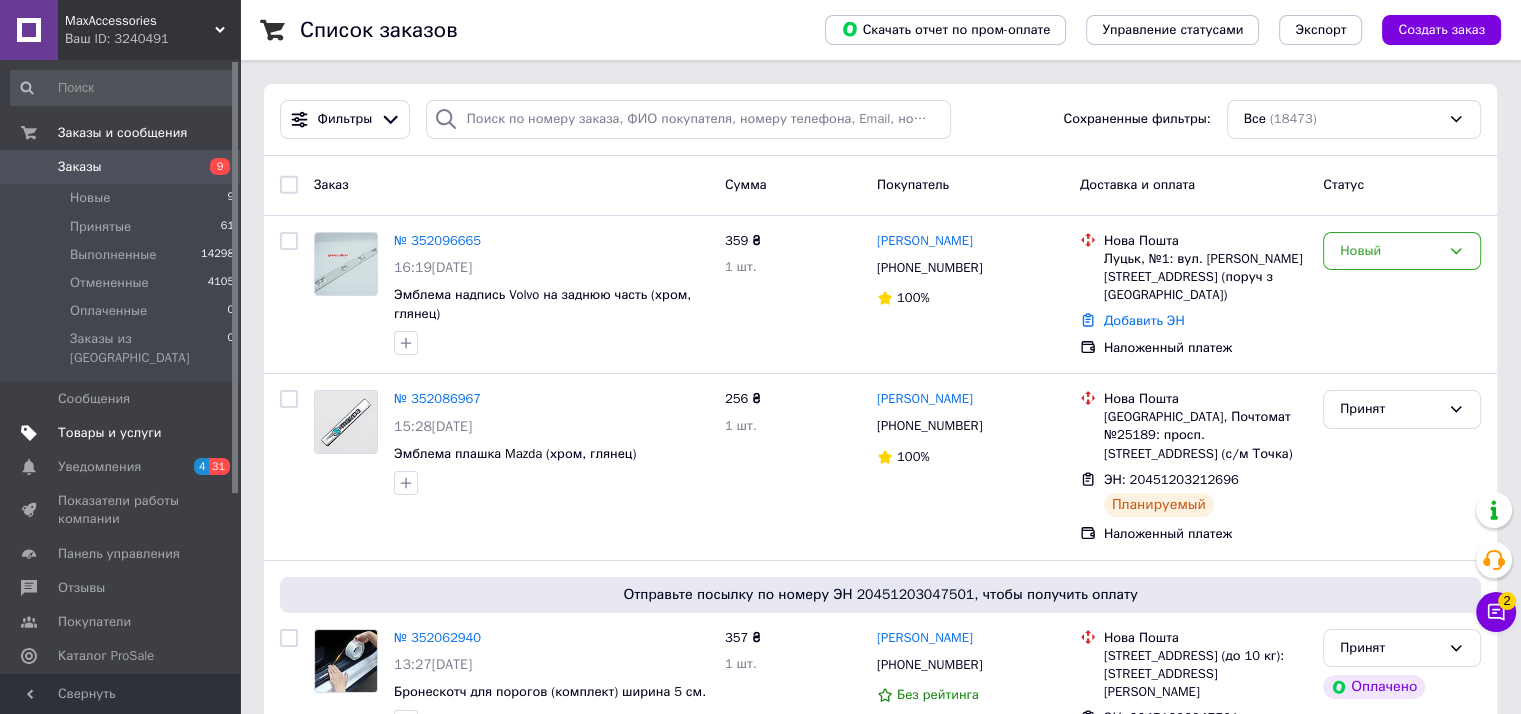 click on "Товары и услуги" at bounding box center [121, 433] 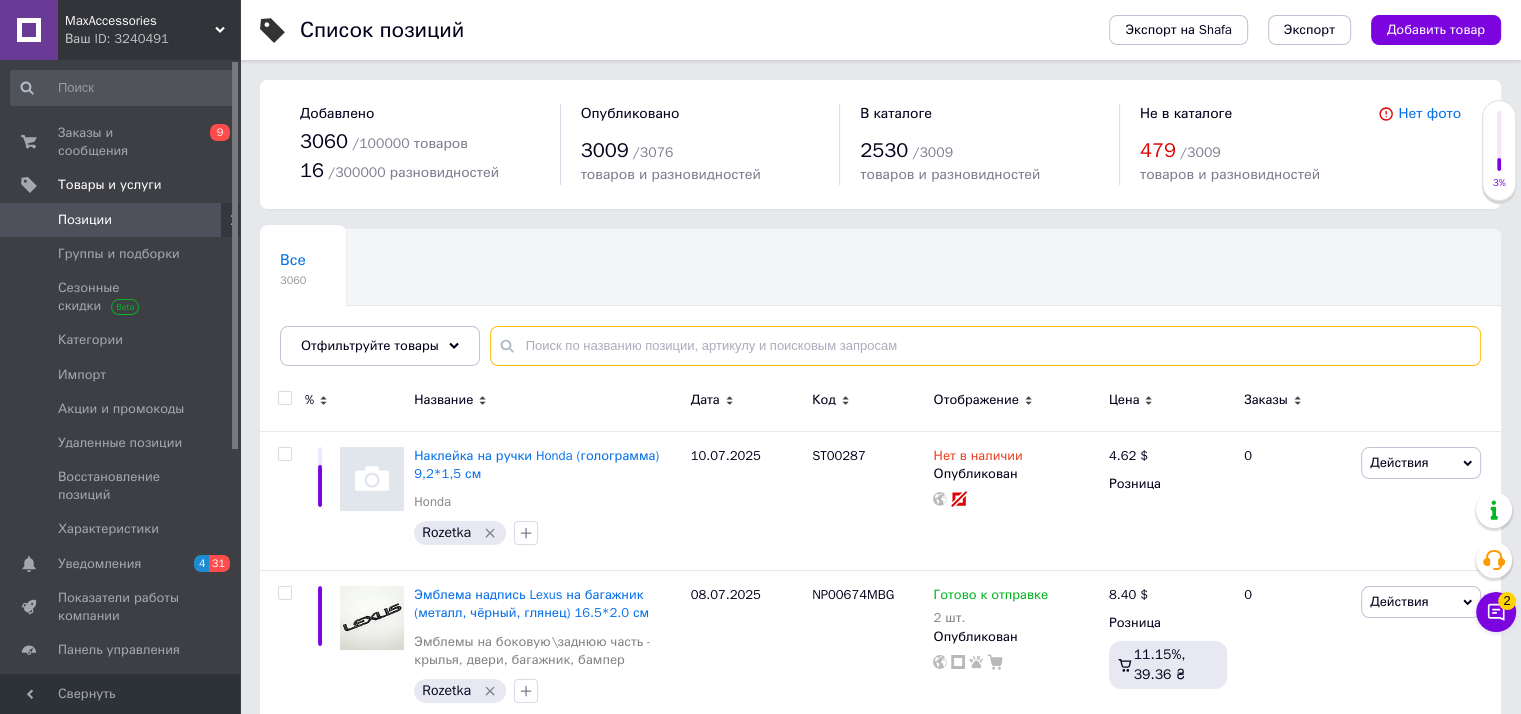 click at bounding box center (985, 346) 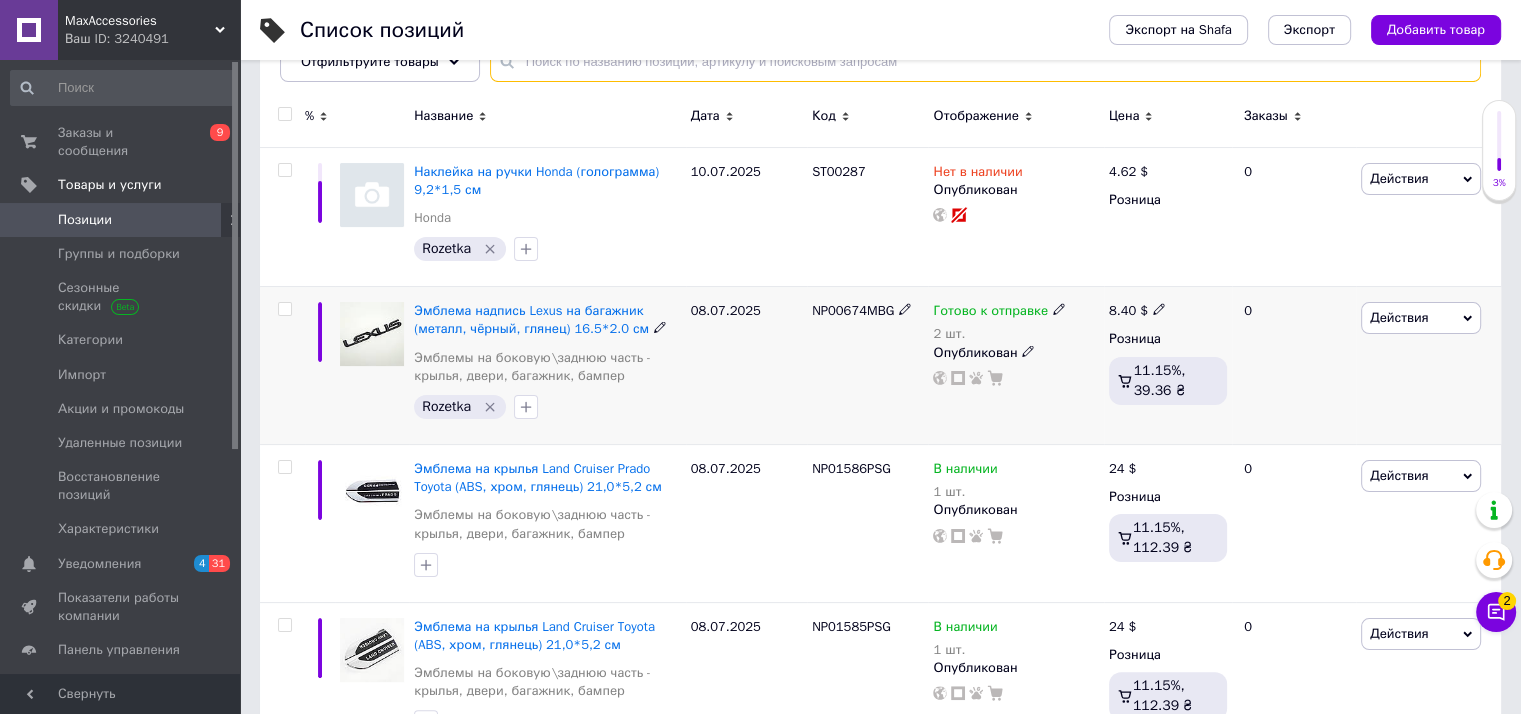 scroll, scrollTop: 300, scrollLeft: 0, axis: vertical 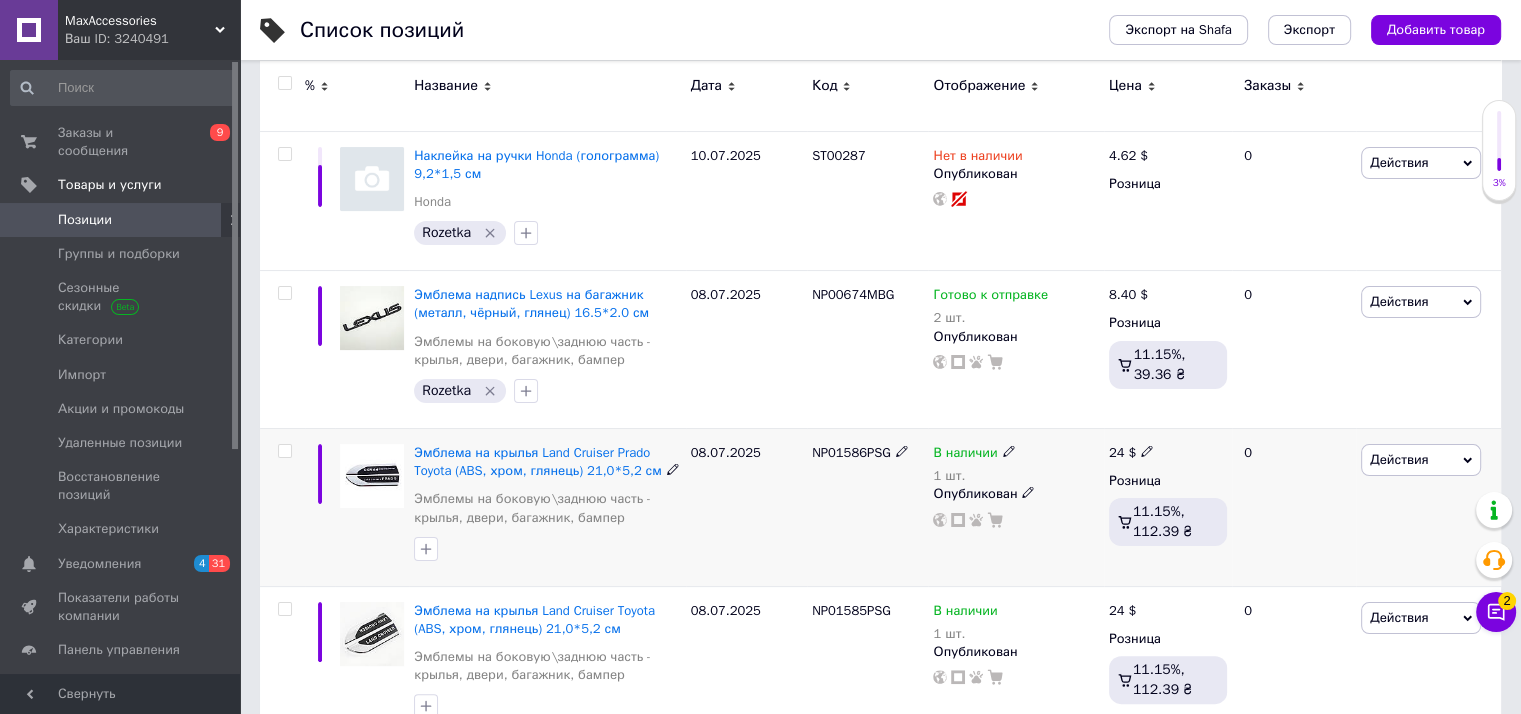 click 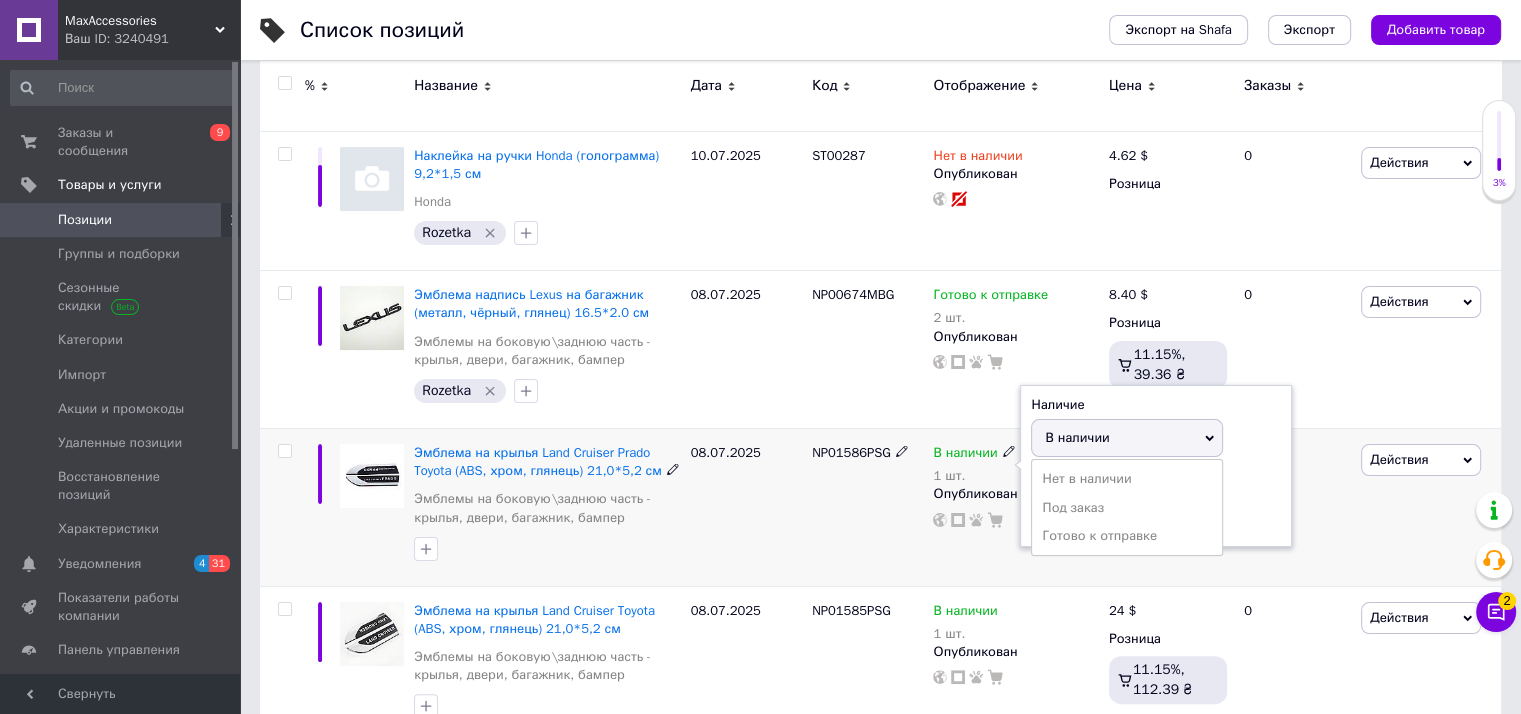 click on "Готово к отправке" at bounding box center (1127, 536) 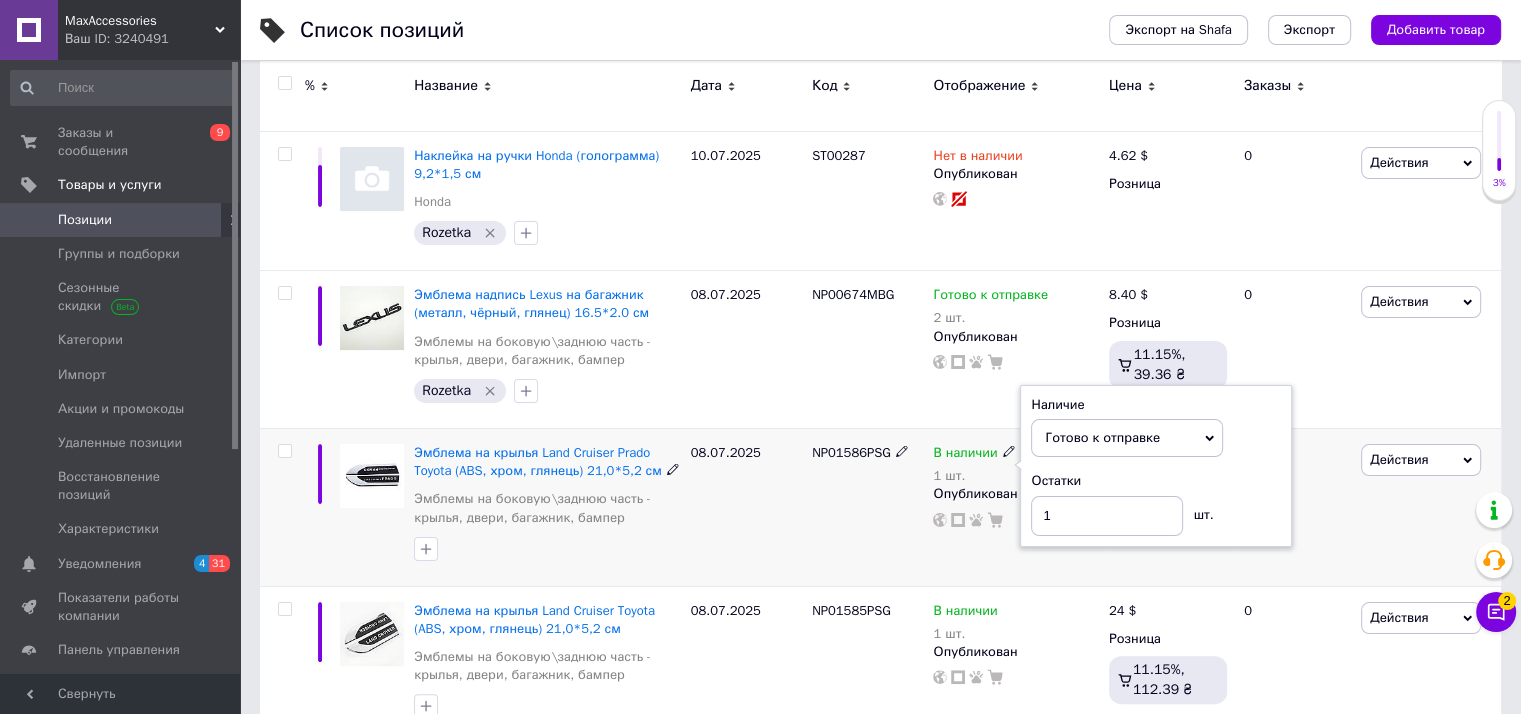 click on "Готово к отправке" at bounding box center (1102, 437) 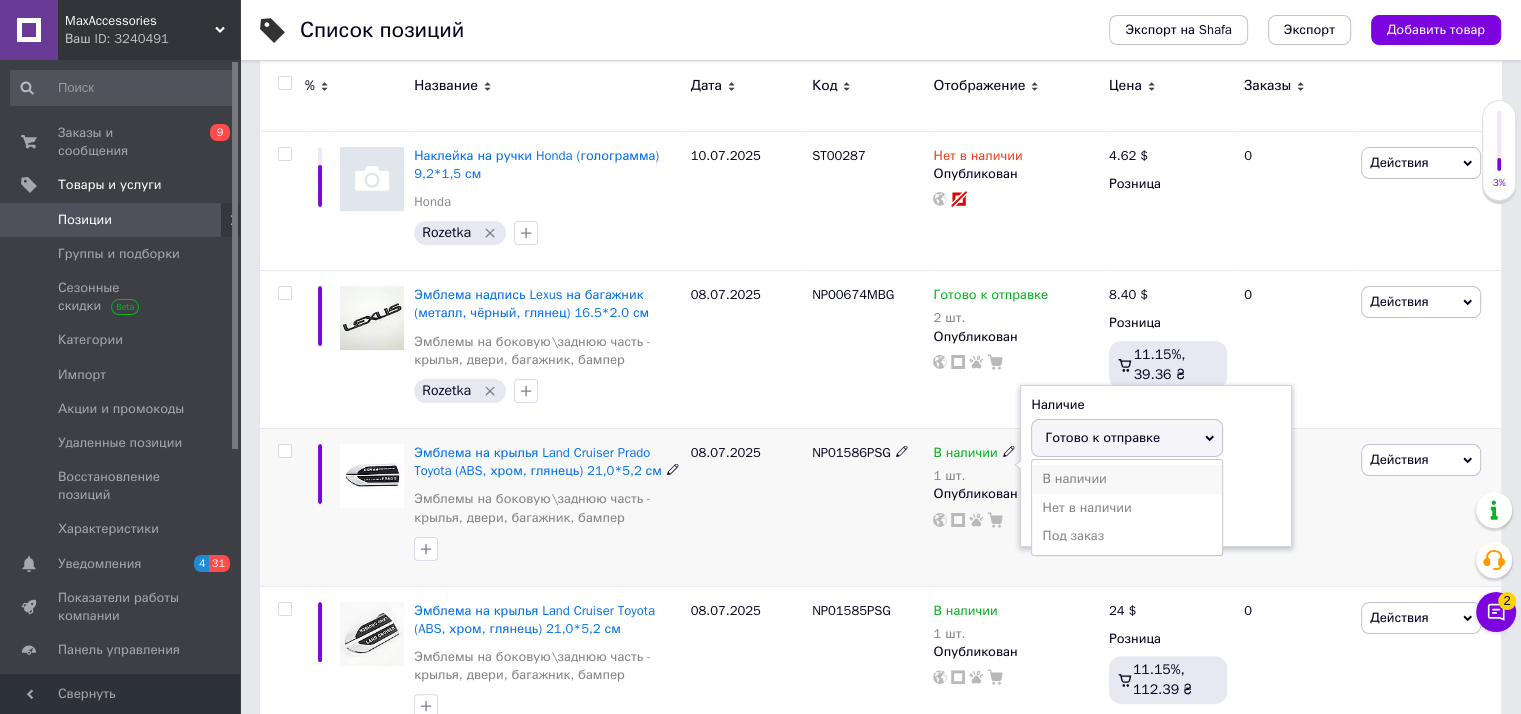 click on "В наличии" at bounding box center (1127, 479) 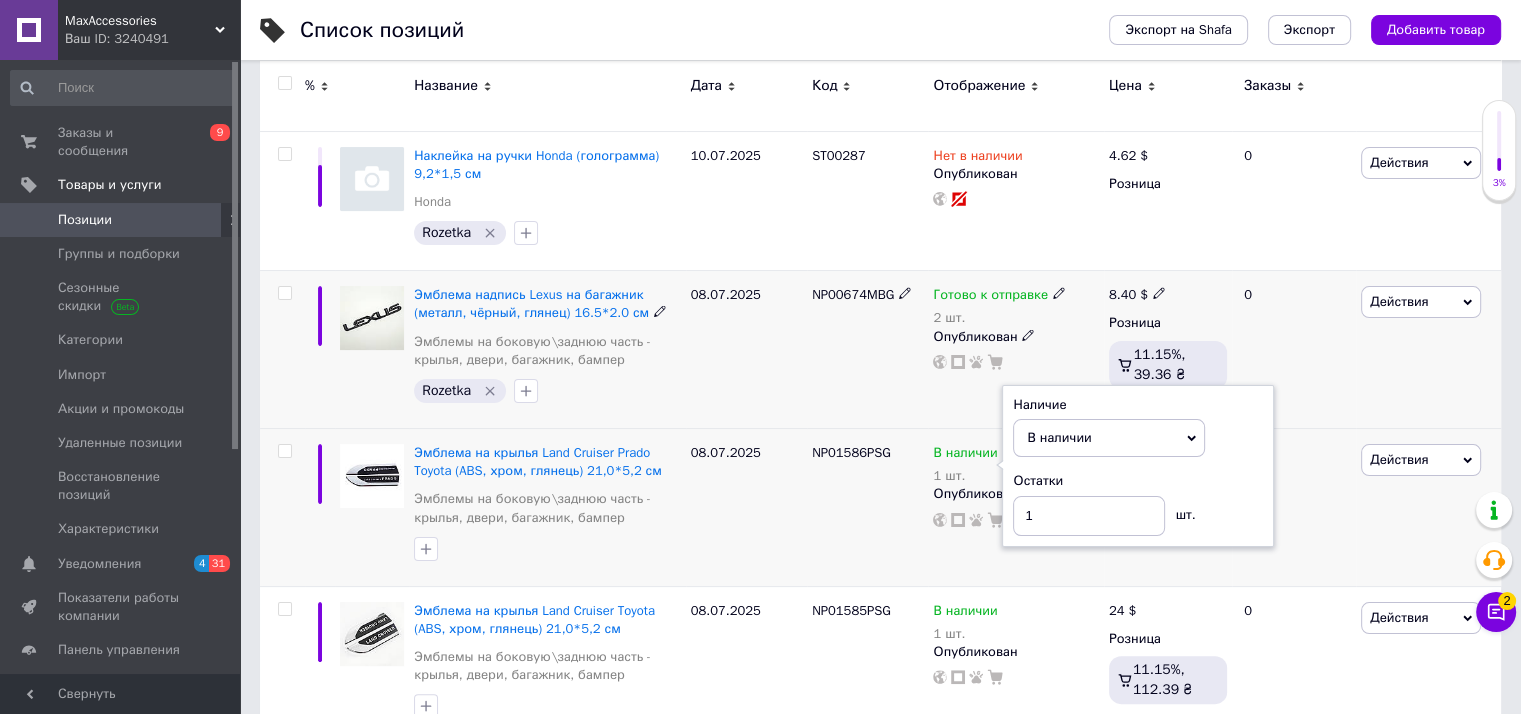 scroll, scrollTop: 700, scrollLeft: 0, axis: vertical 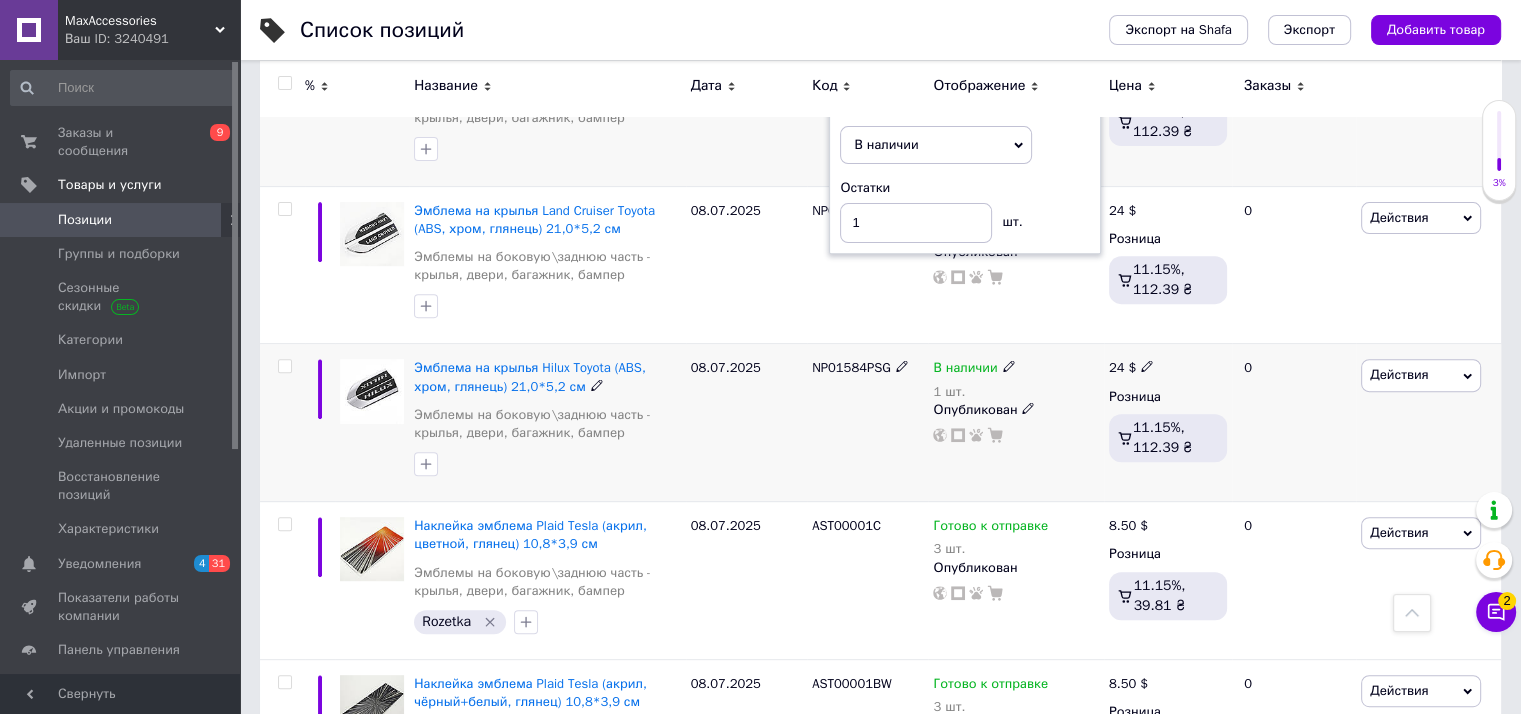click on "Опубликован" at bounding box center [1015, 410] 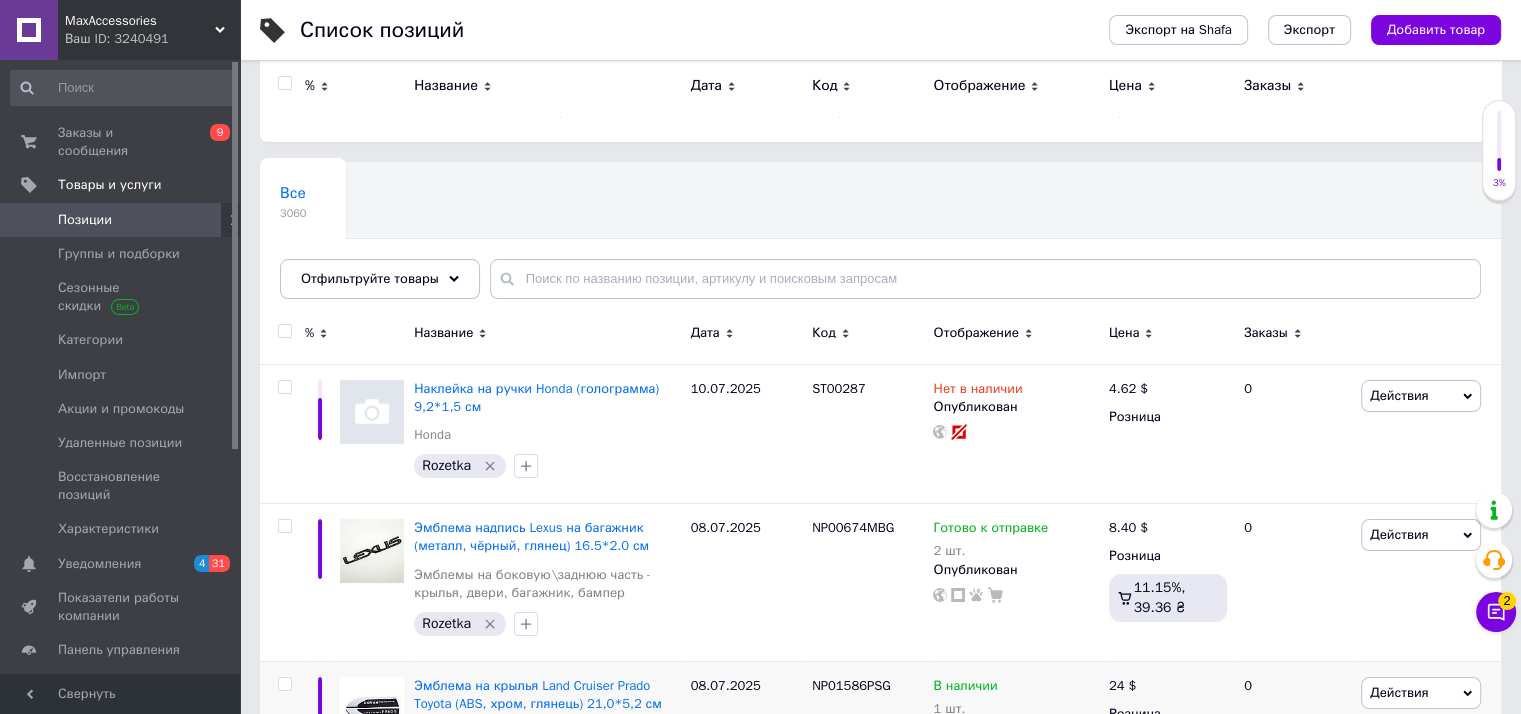 scroll, scrollTop: 0, scrollLeft: 0, axis: both 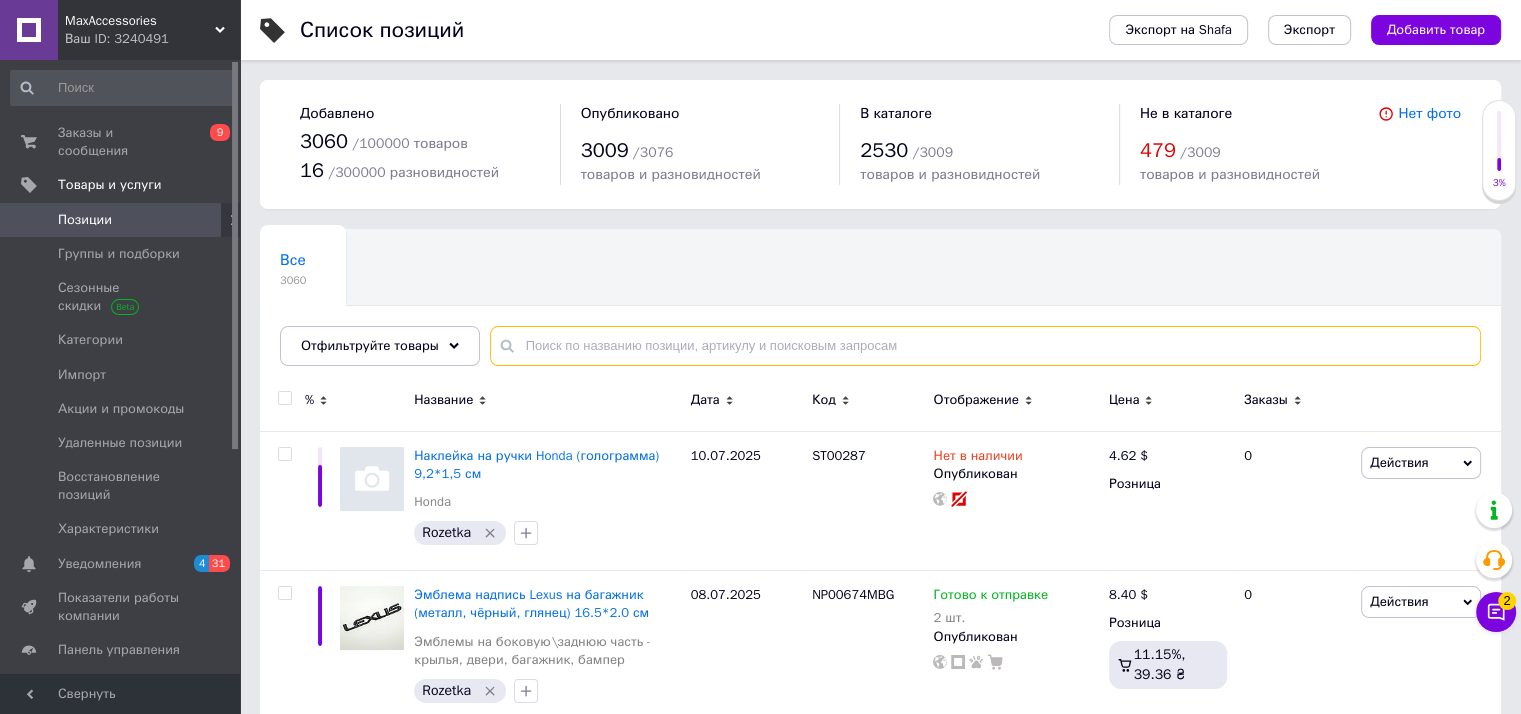click at bounding box center [985, 346] 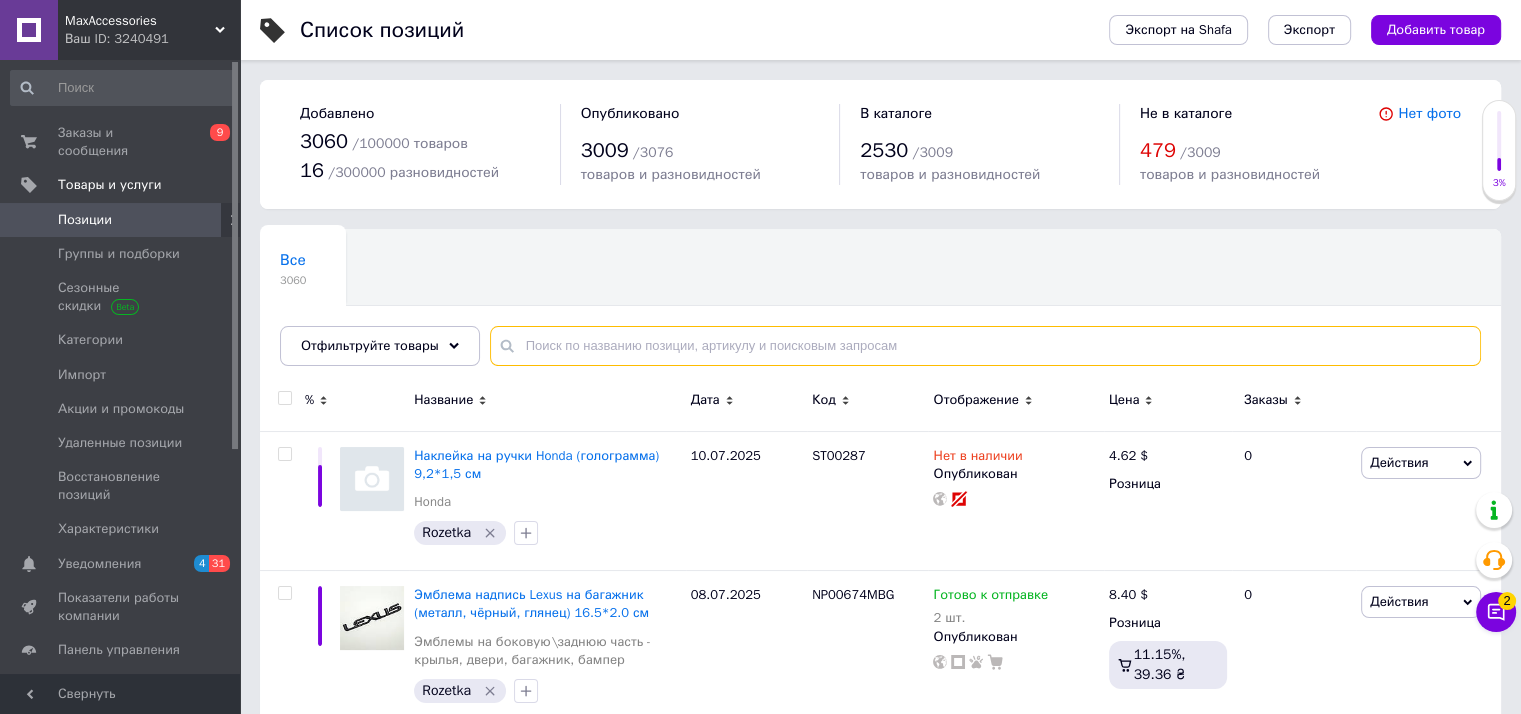 paste on "ST00353" 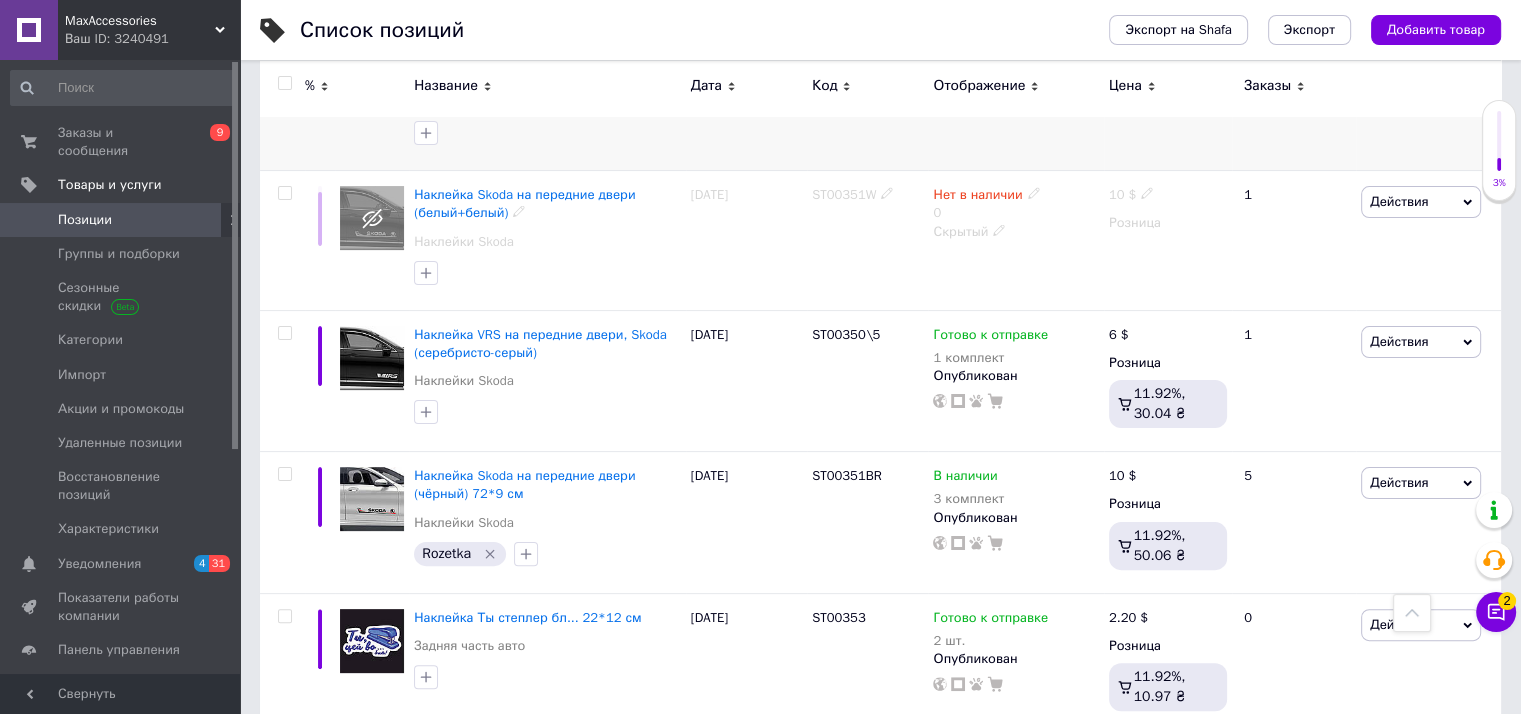 scroll, scrollTop: 337, scrollLeft: 0, axis: vertical 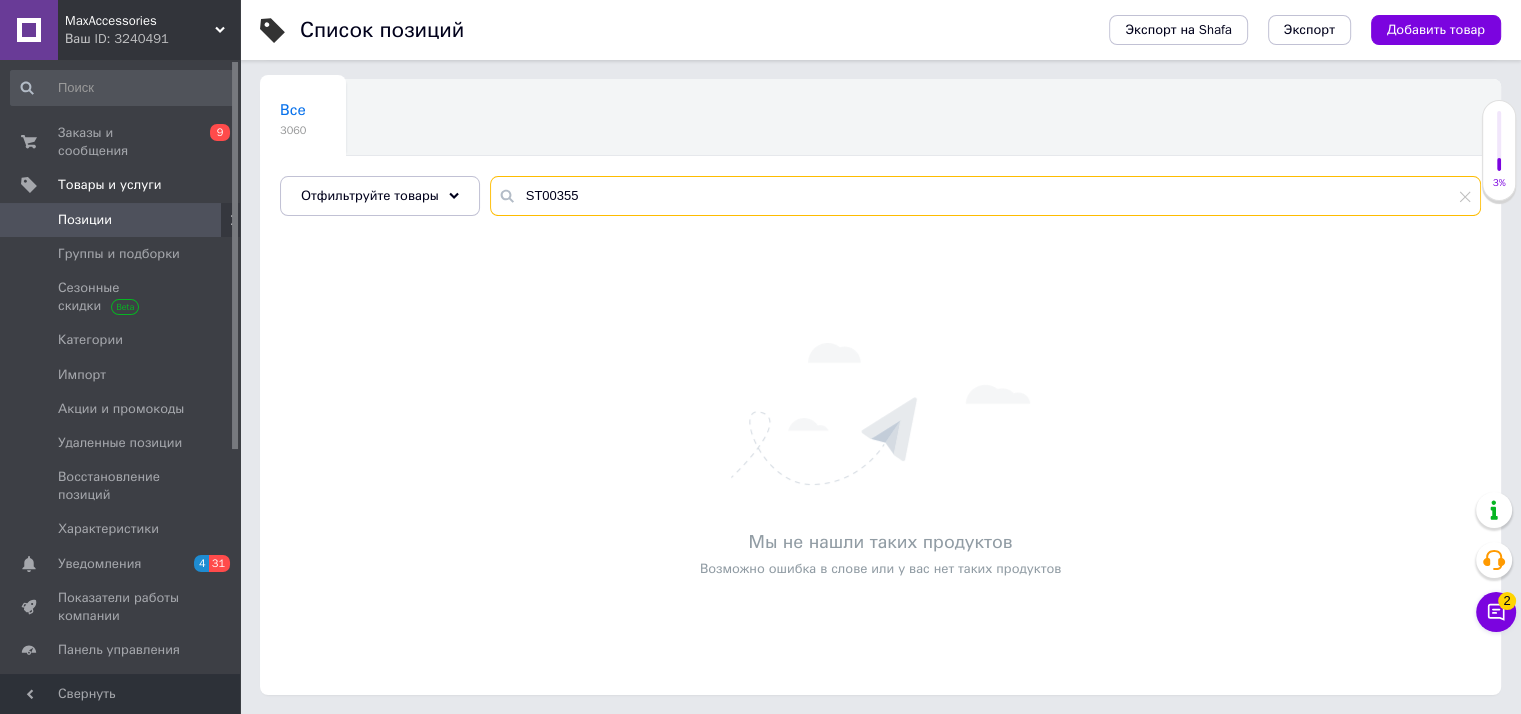 type on "ST00355" 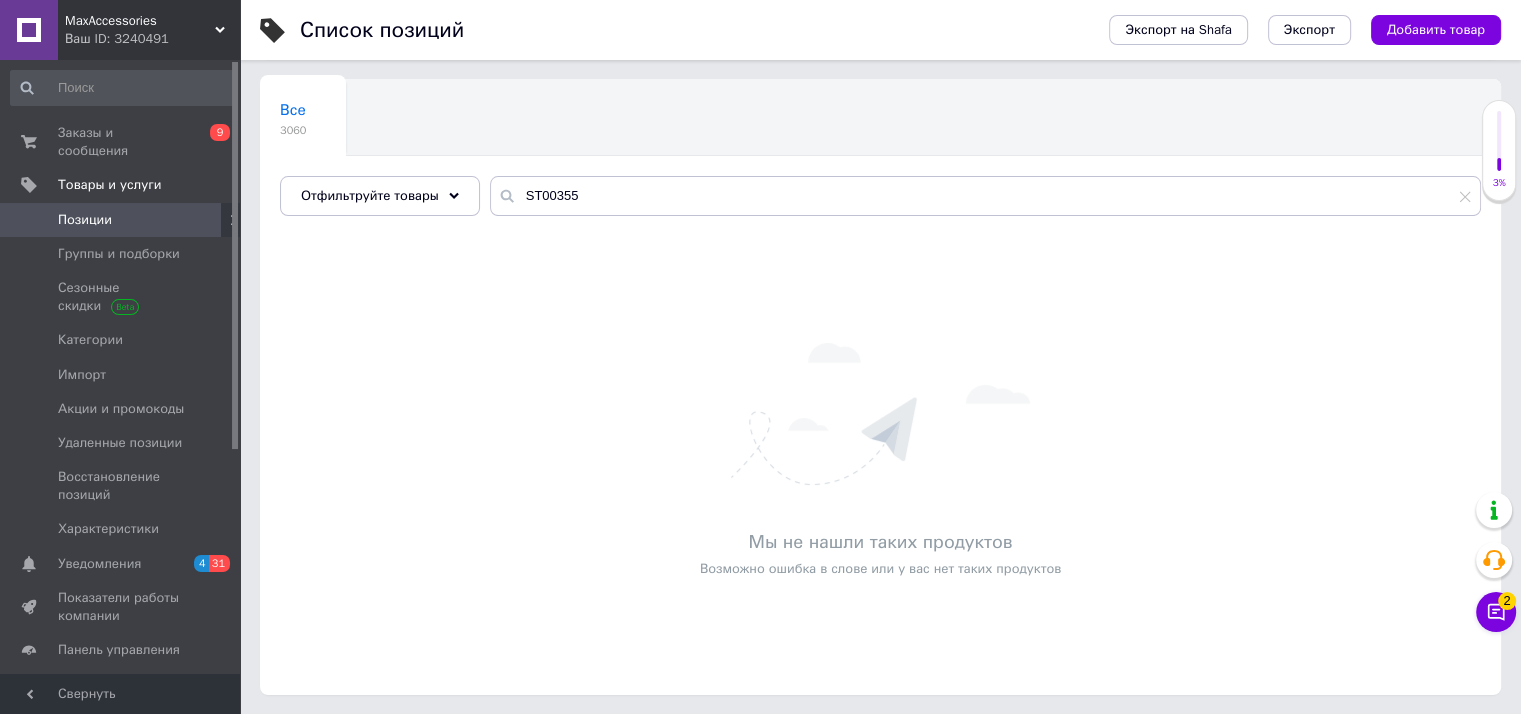 click on "Отзывы" at bounding box center [121, 684] 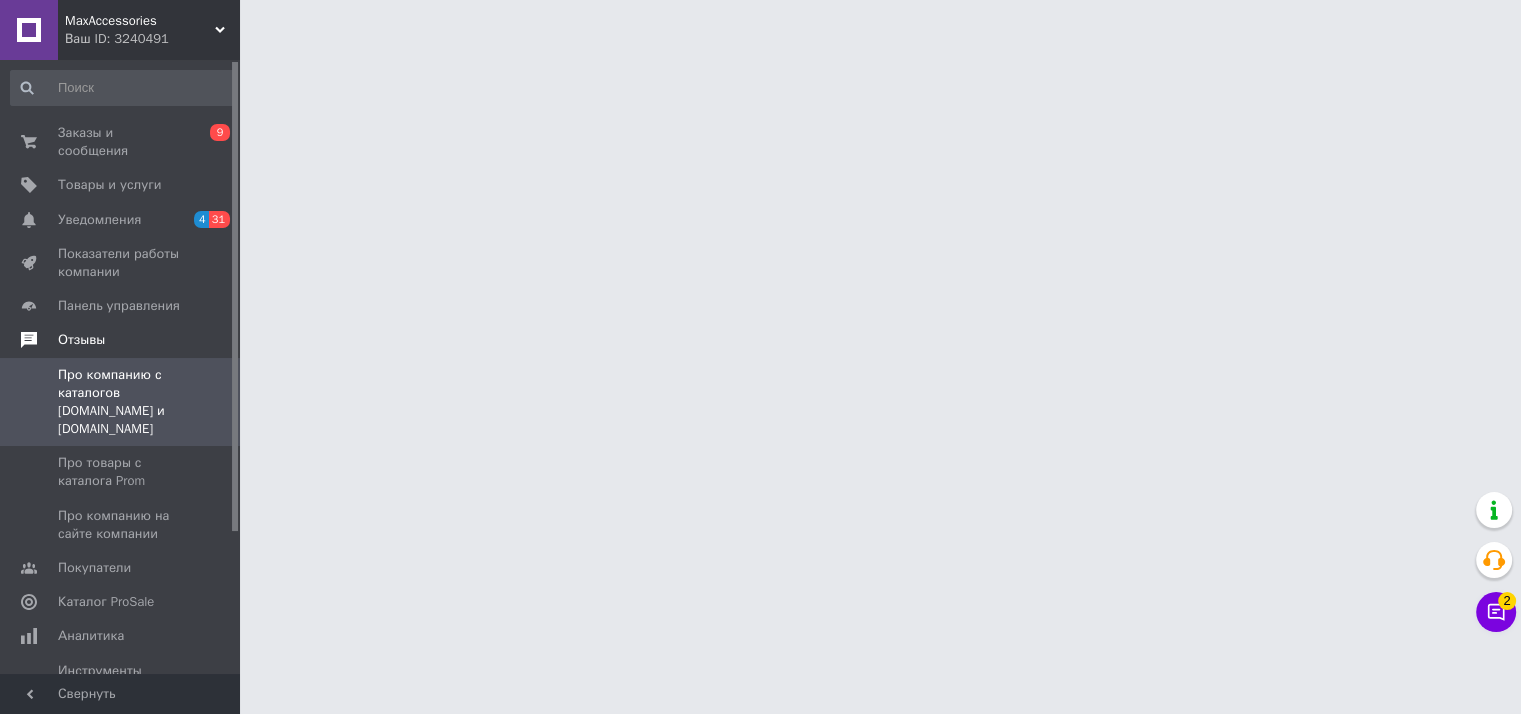 scroll, scrollTop: 0, scrollLeft: 0, axis: both 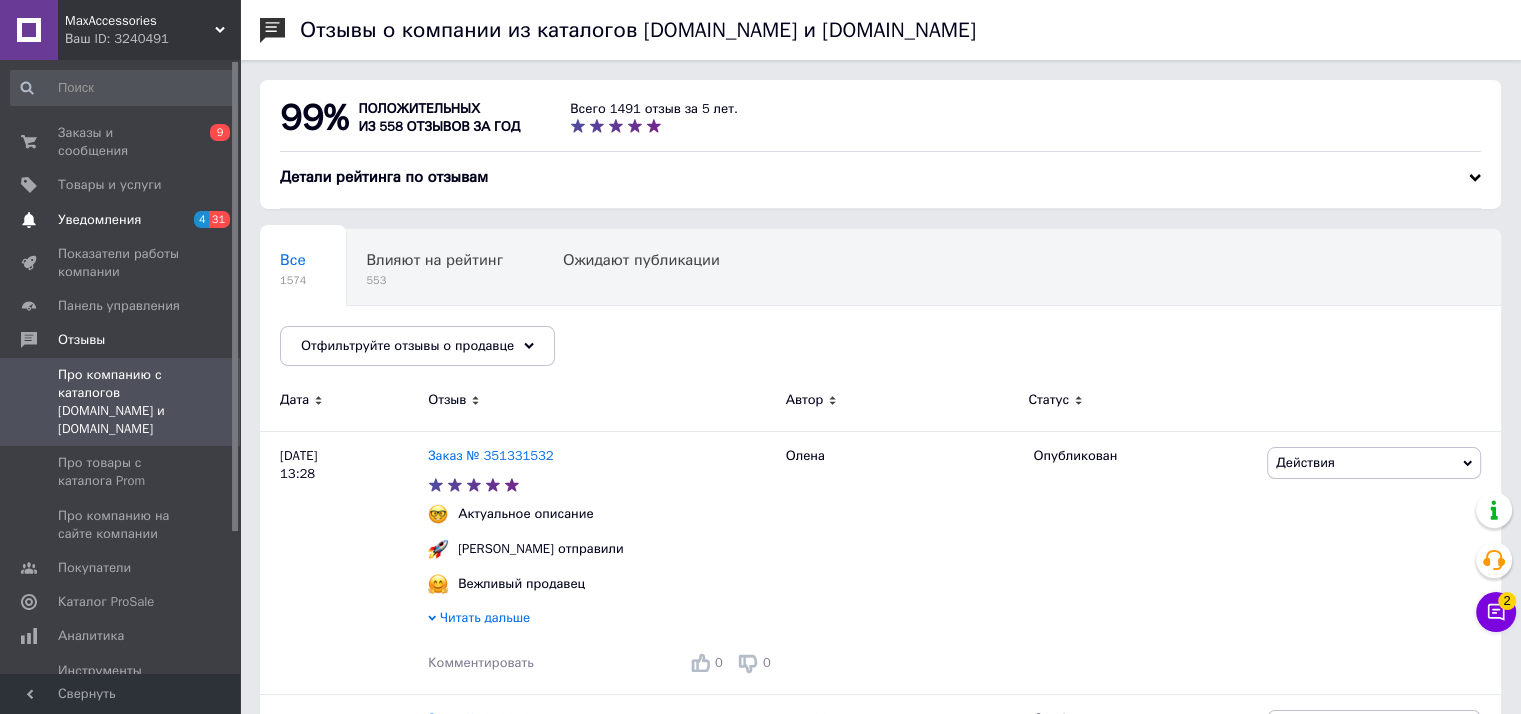 click on "Уведомления 4 31" at bounding box center [123, 220] 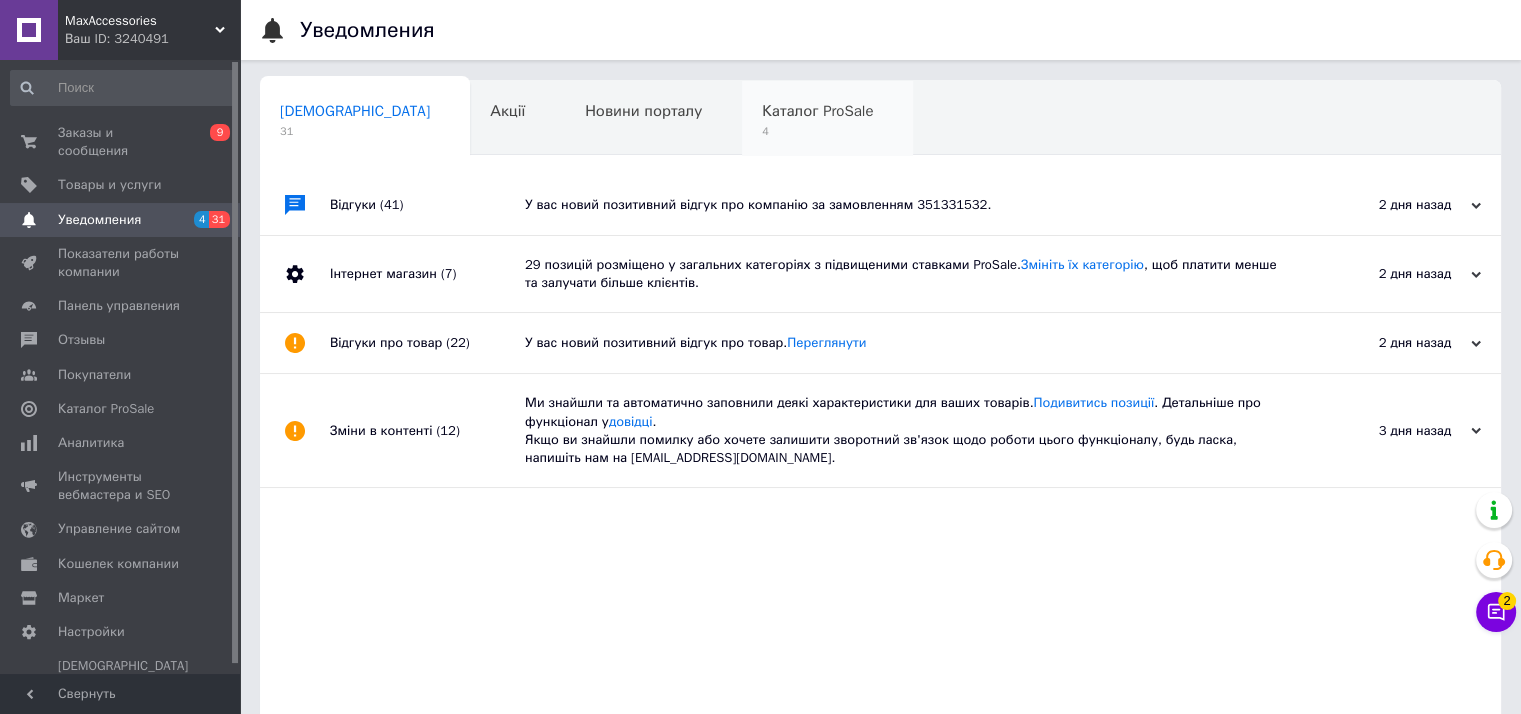 click on "Каталог ProSale" at bounding box center [817, 111] 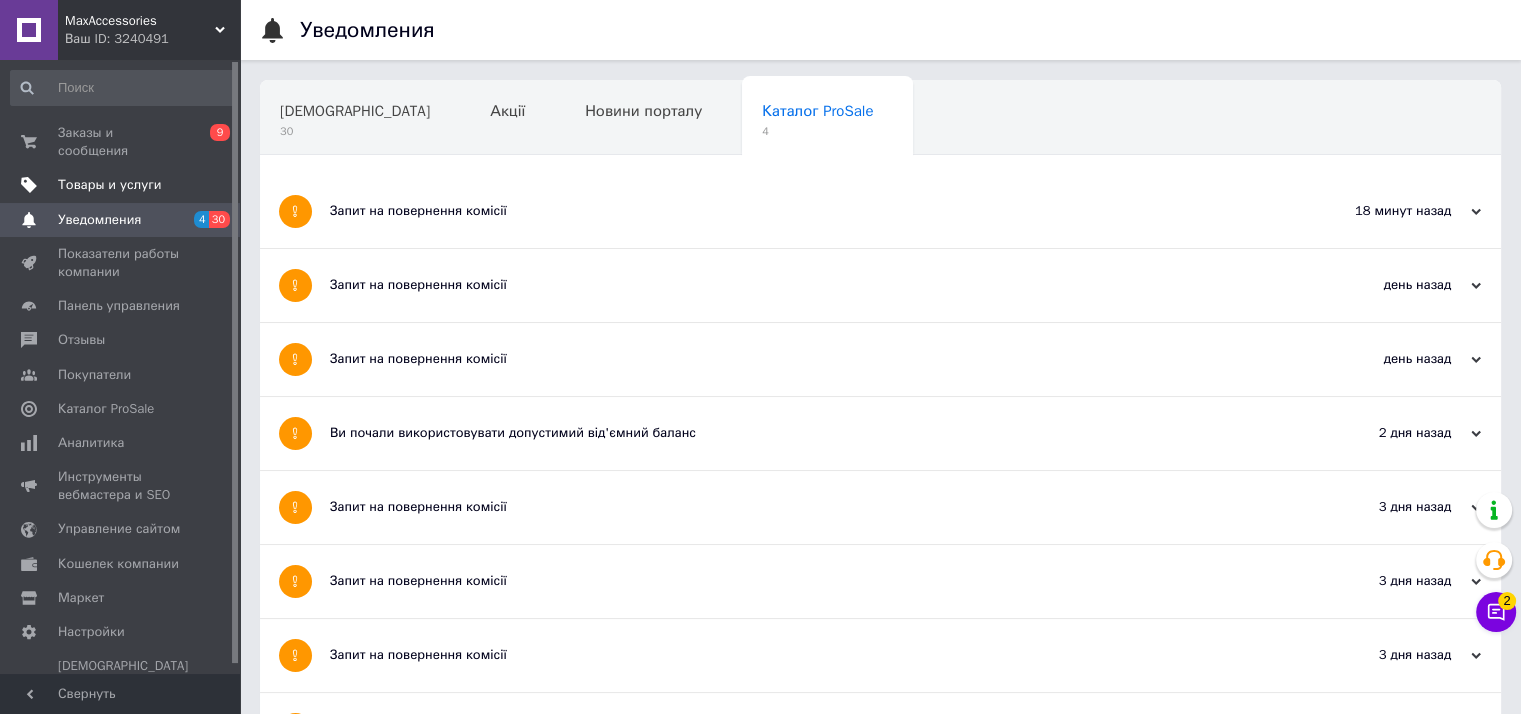 click on "Товары и услуги" at bounding box center [110, 185] 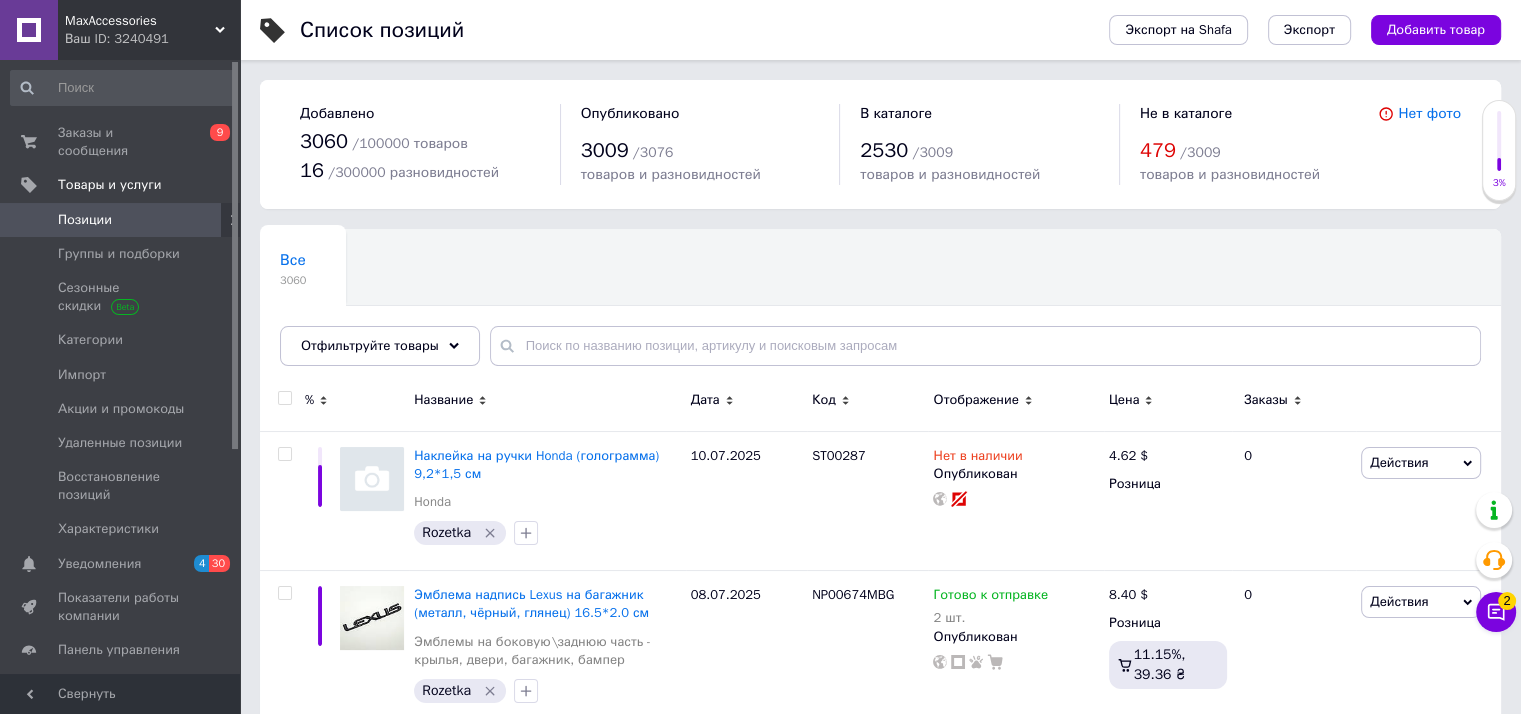 click on "Ваш ID: 3240491" at bounding box center [152, 39] 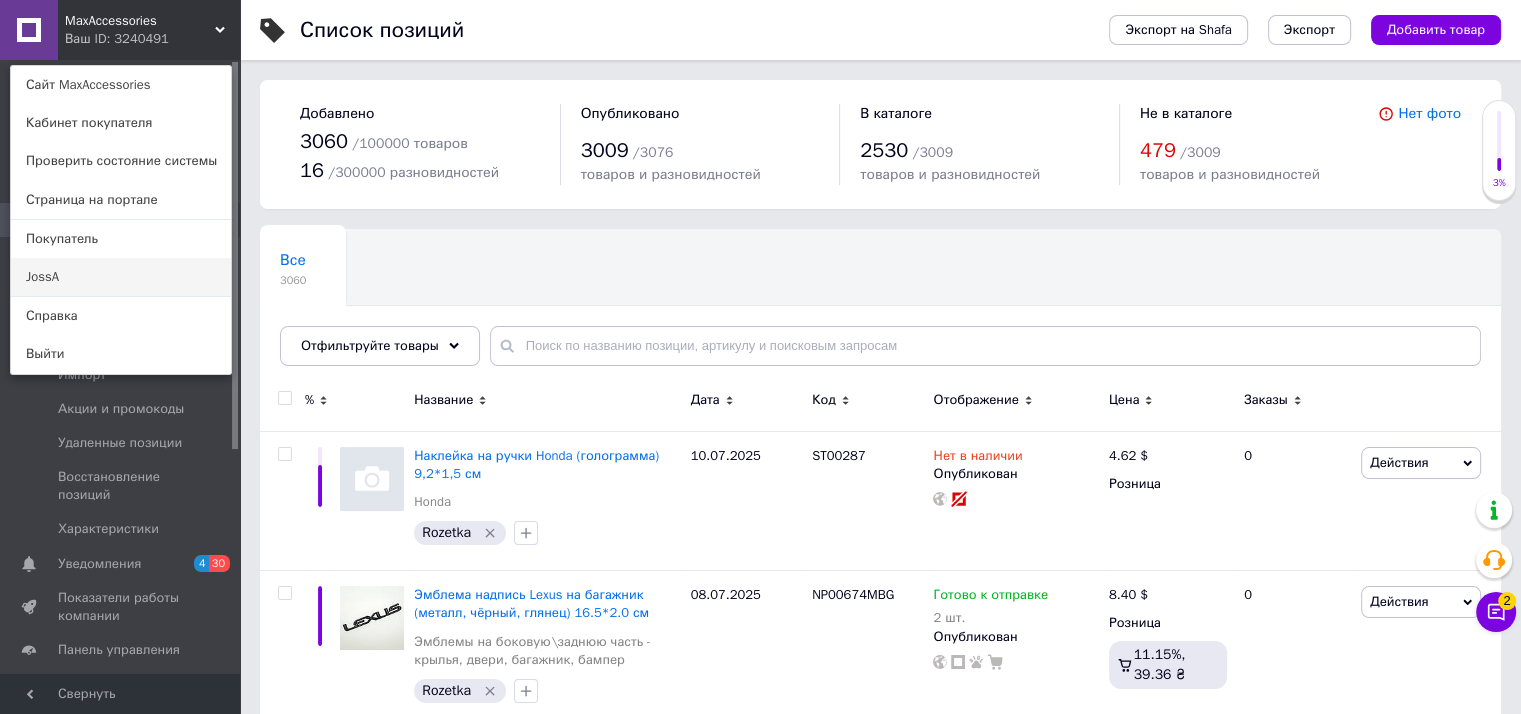 click on "JossA" at bounding box center (121, 277) 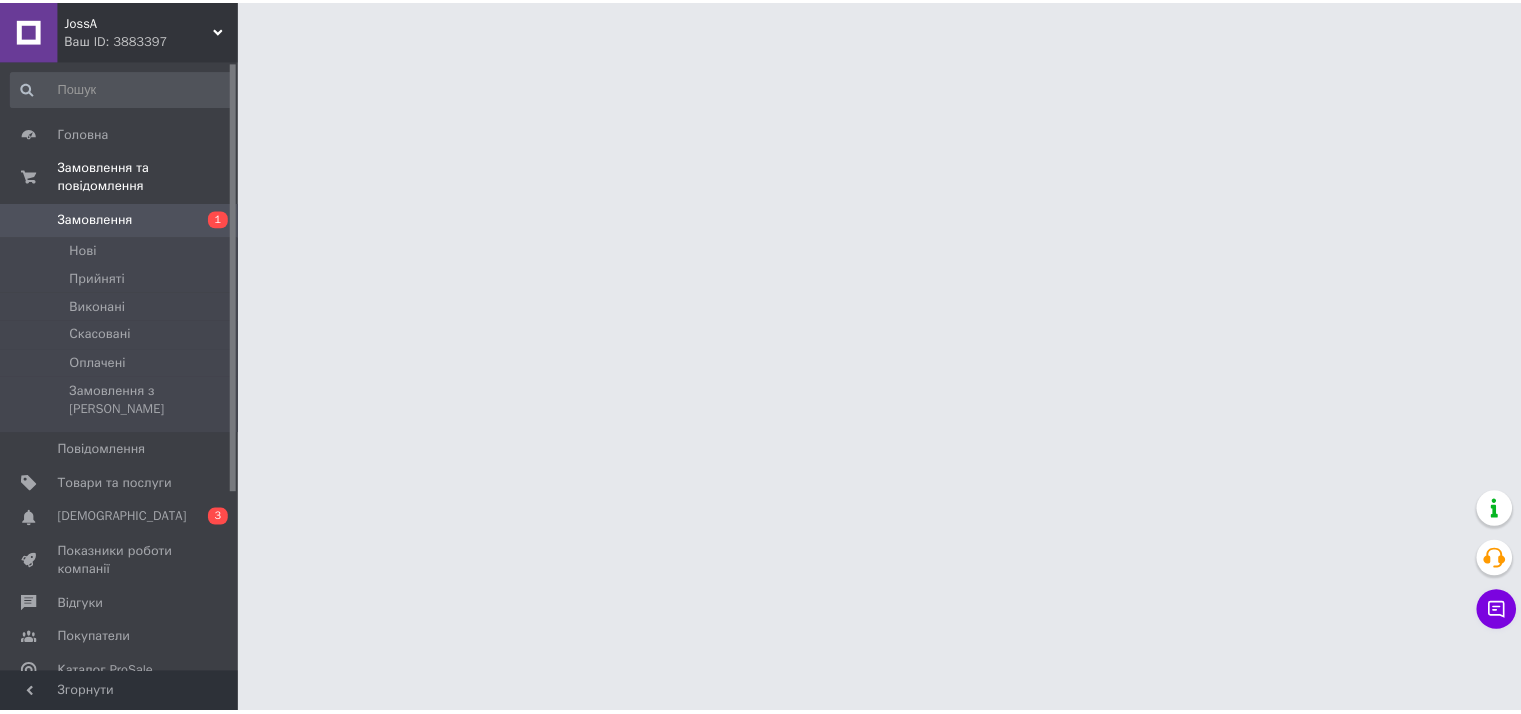scroll, scrollTop: 0, scrollLeft: 0, axis: both 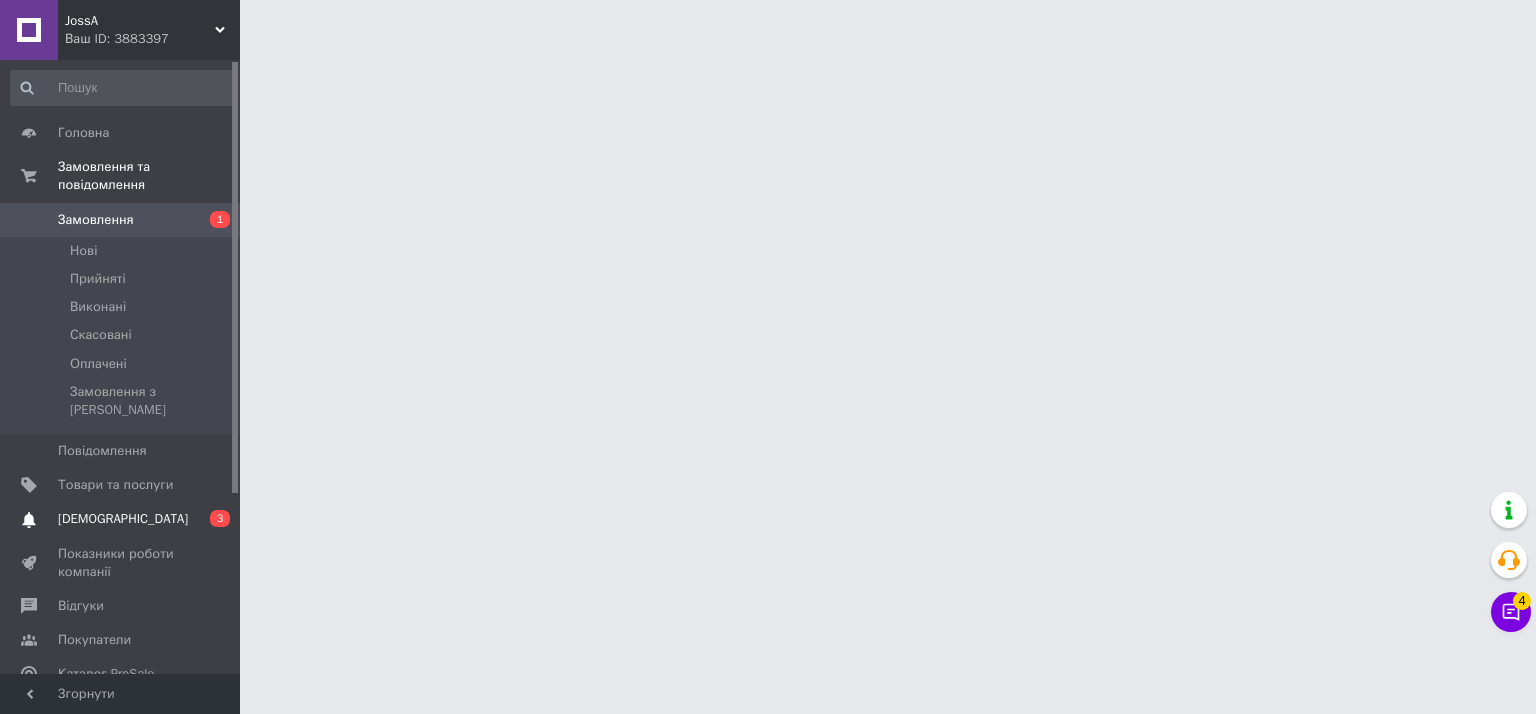 click on "[DEMOGRAPHIC_DATA]" at bounding box center (121, 519) 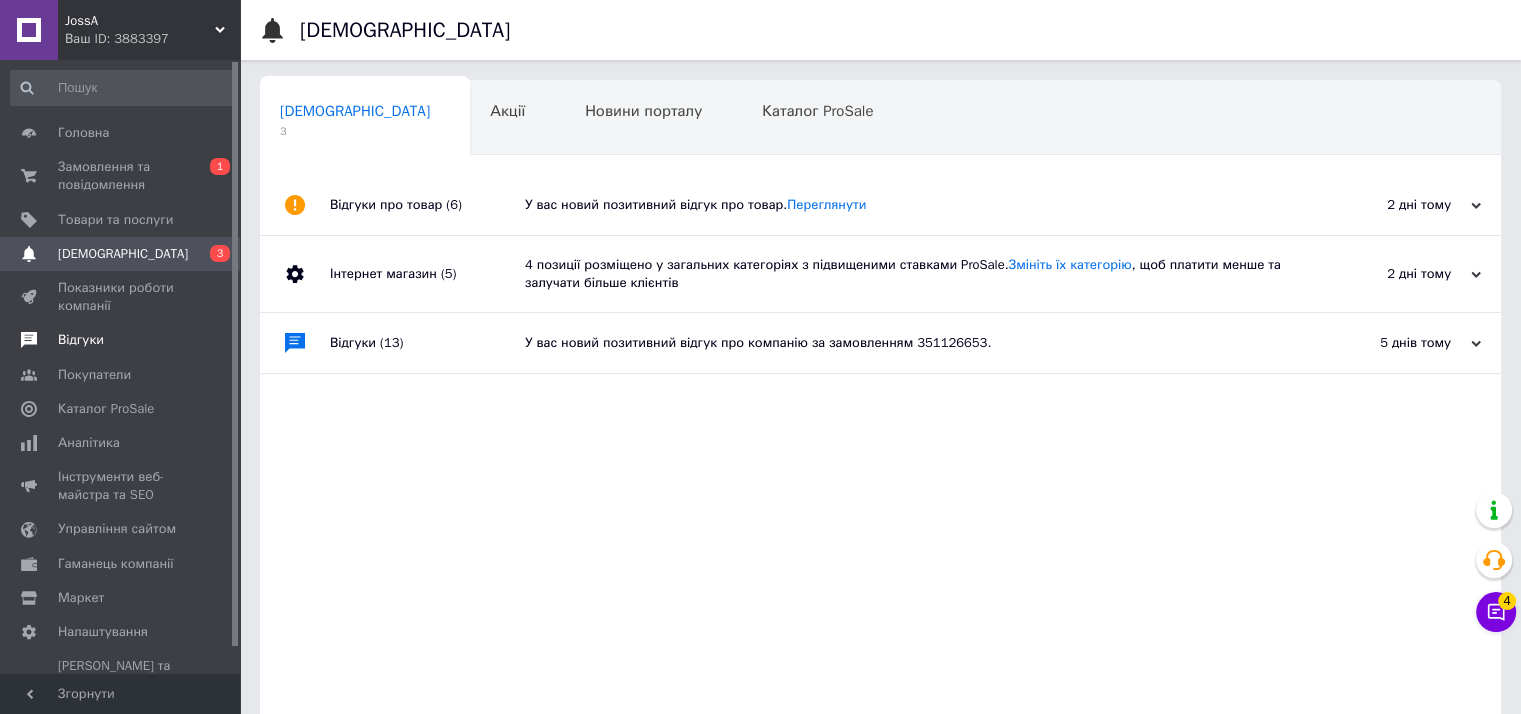 click on "Відгуки" at bounding box center (121, 340) 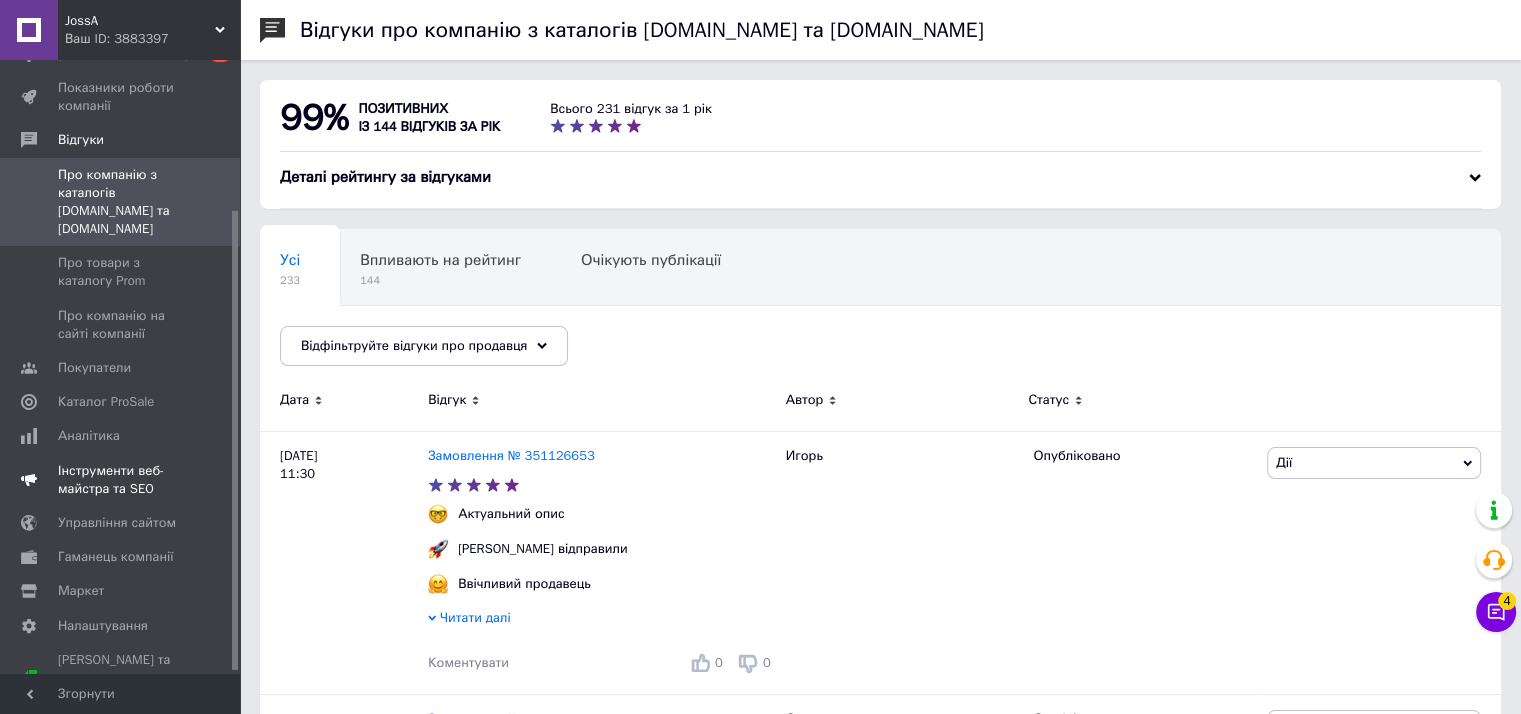 scroll, scrollTop: 203, scrollLeft: 0, axis: vertical 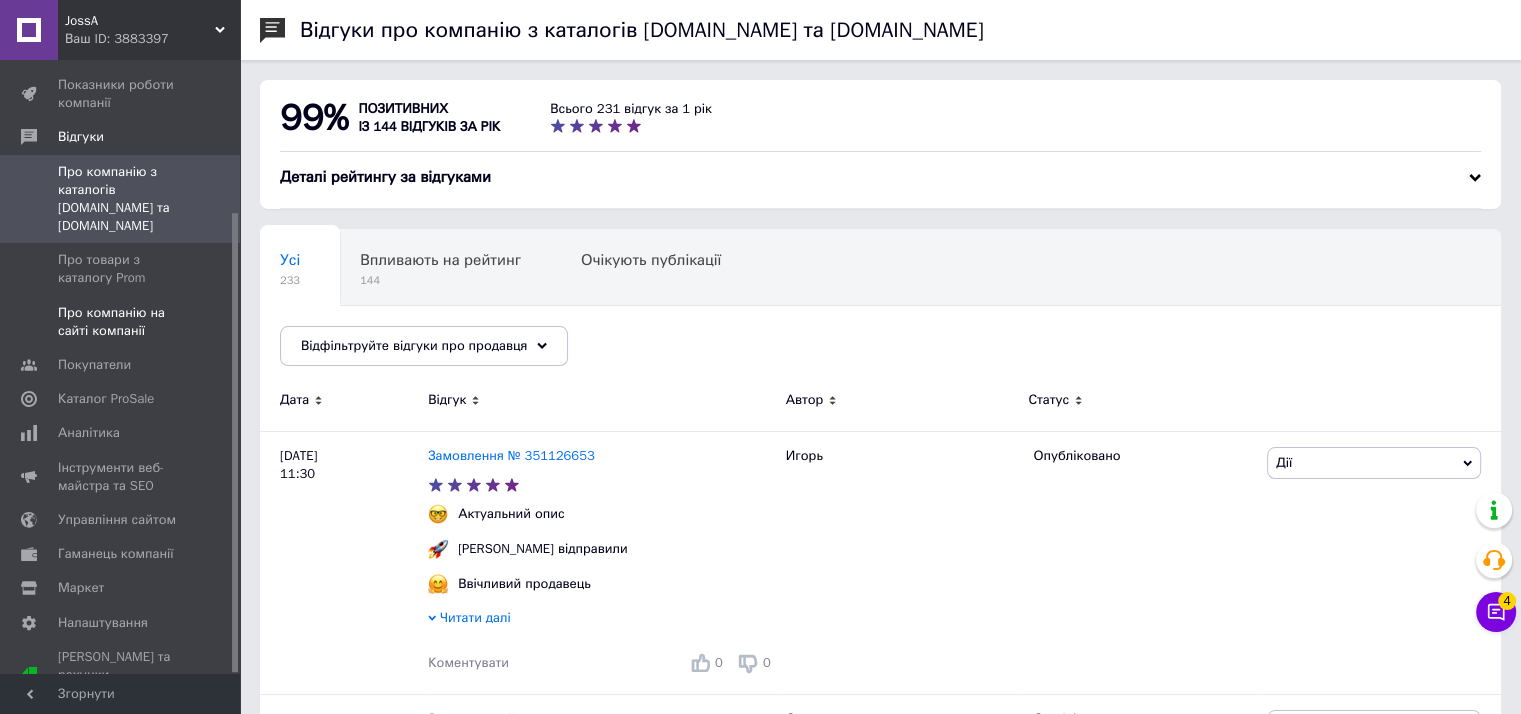 click on "Про компанію на сайті компанії" at bounding box center [123, 322] 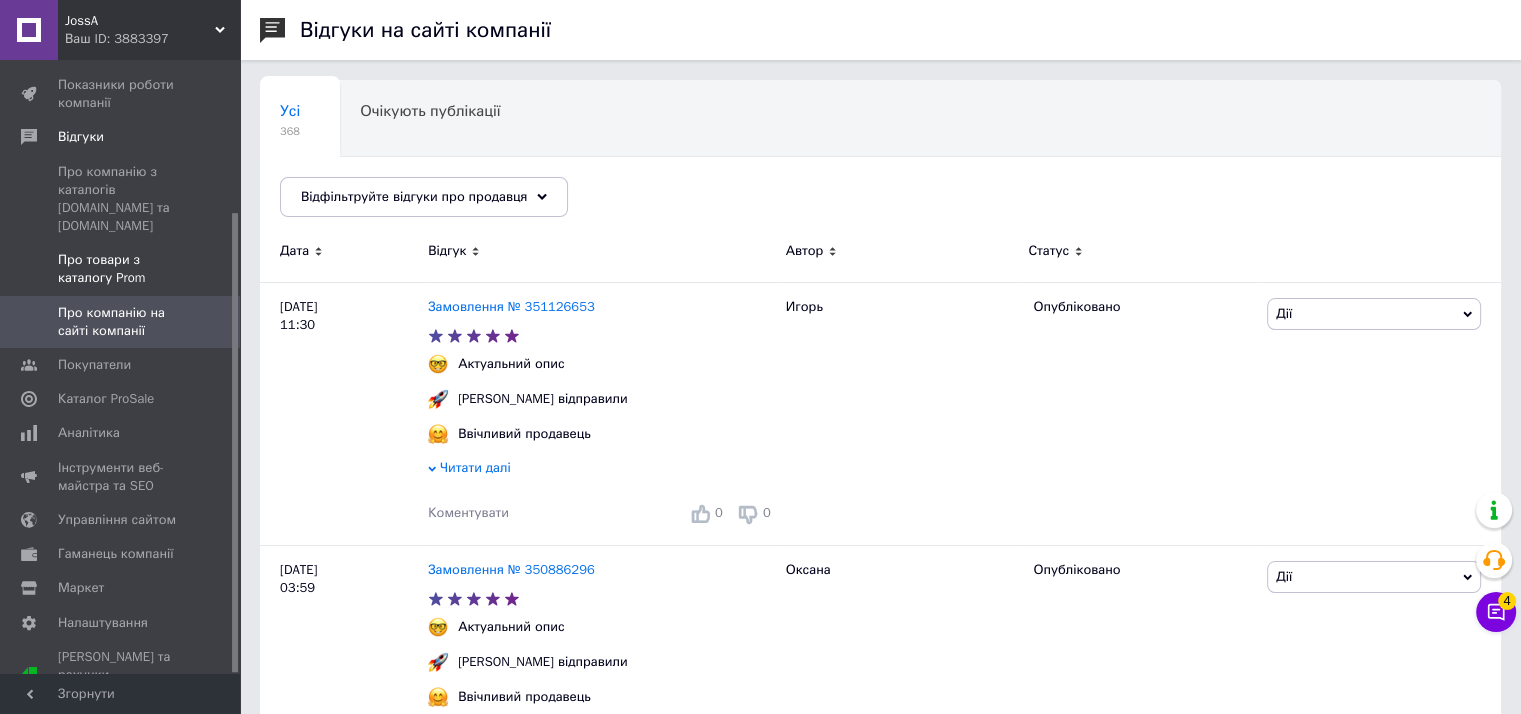 click on "Про товари з каталогу Prom" at bounding box center [121, 269] 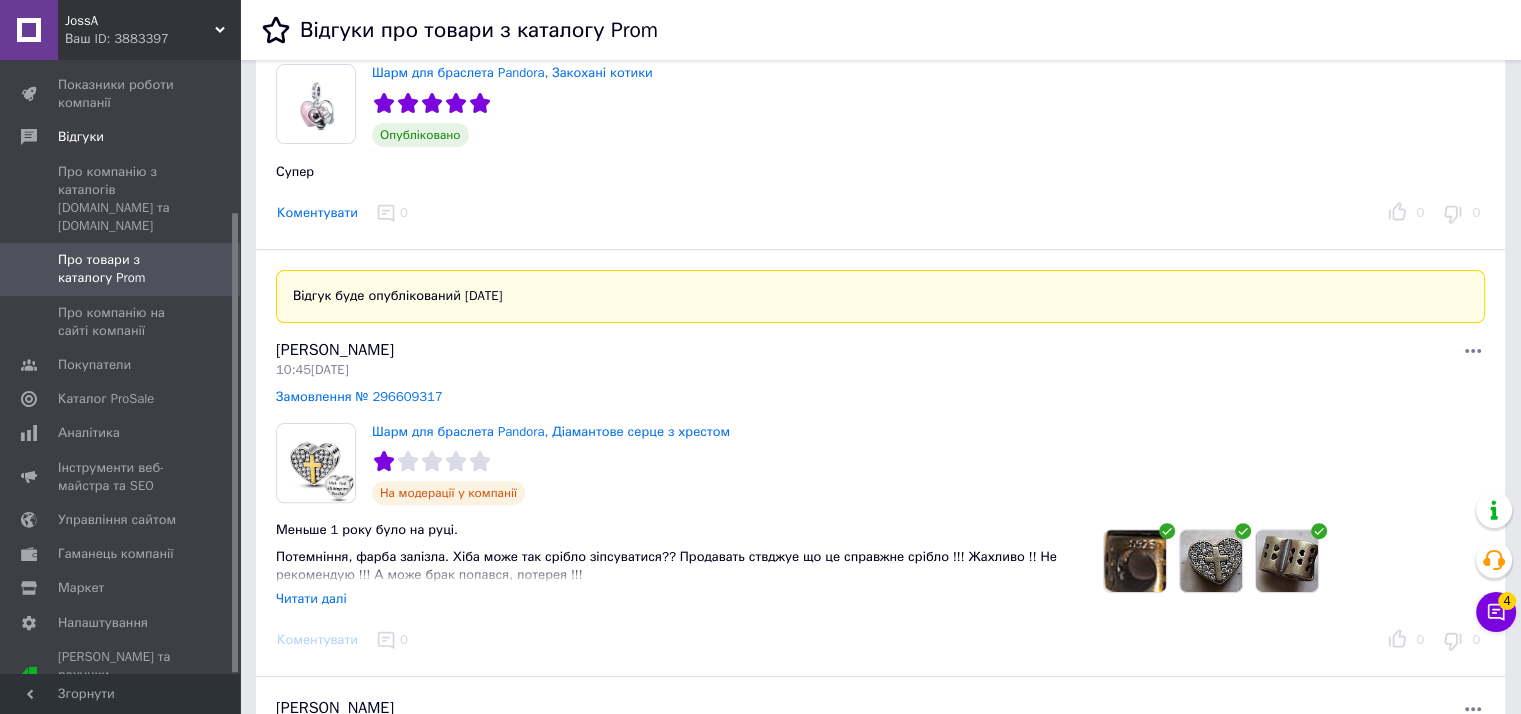 scroll, scrollTop: 500, scrollLeft: 0, axis: vertical 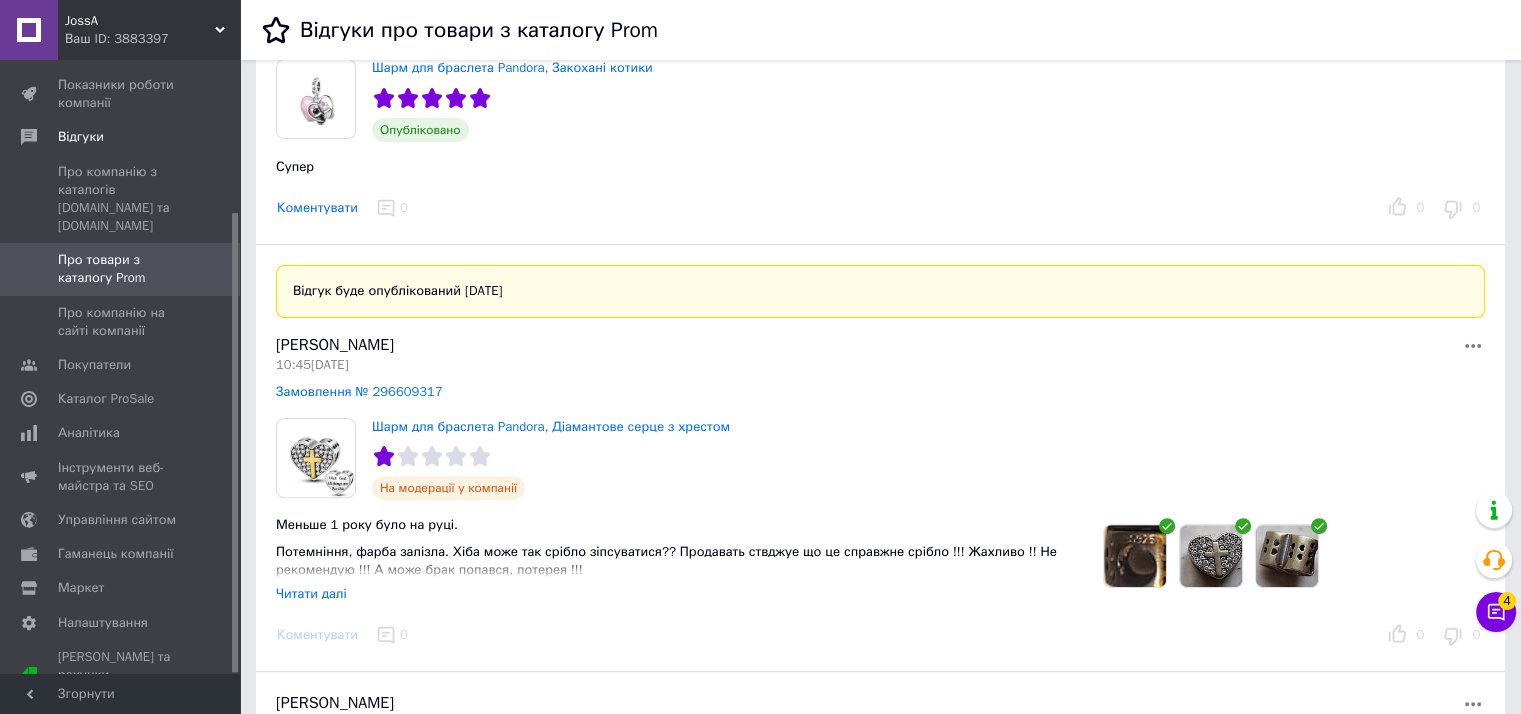 click on "Читати далі" at bounding box center (311, 593) 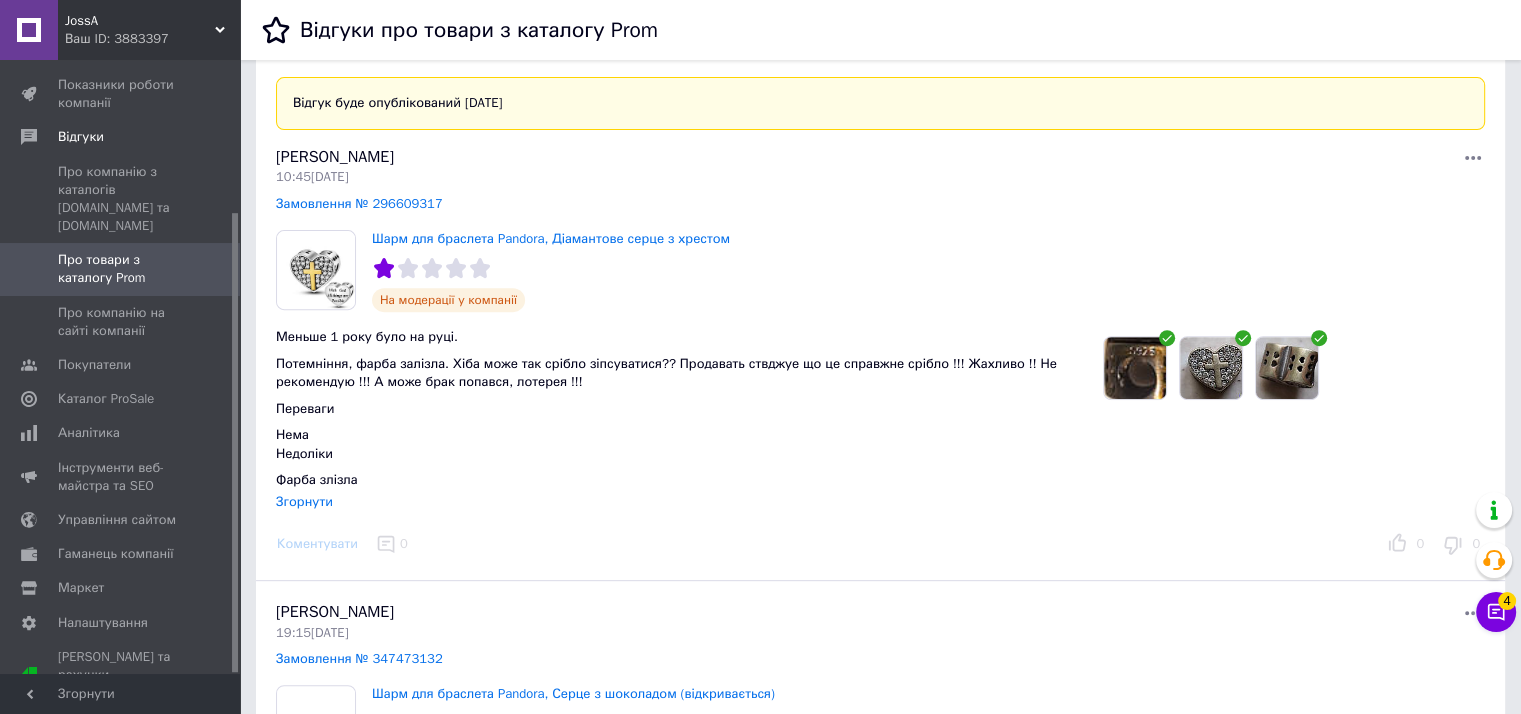 scroll, scrollTop: 700, scrollLeft: 0, axis: vertical 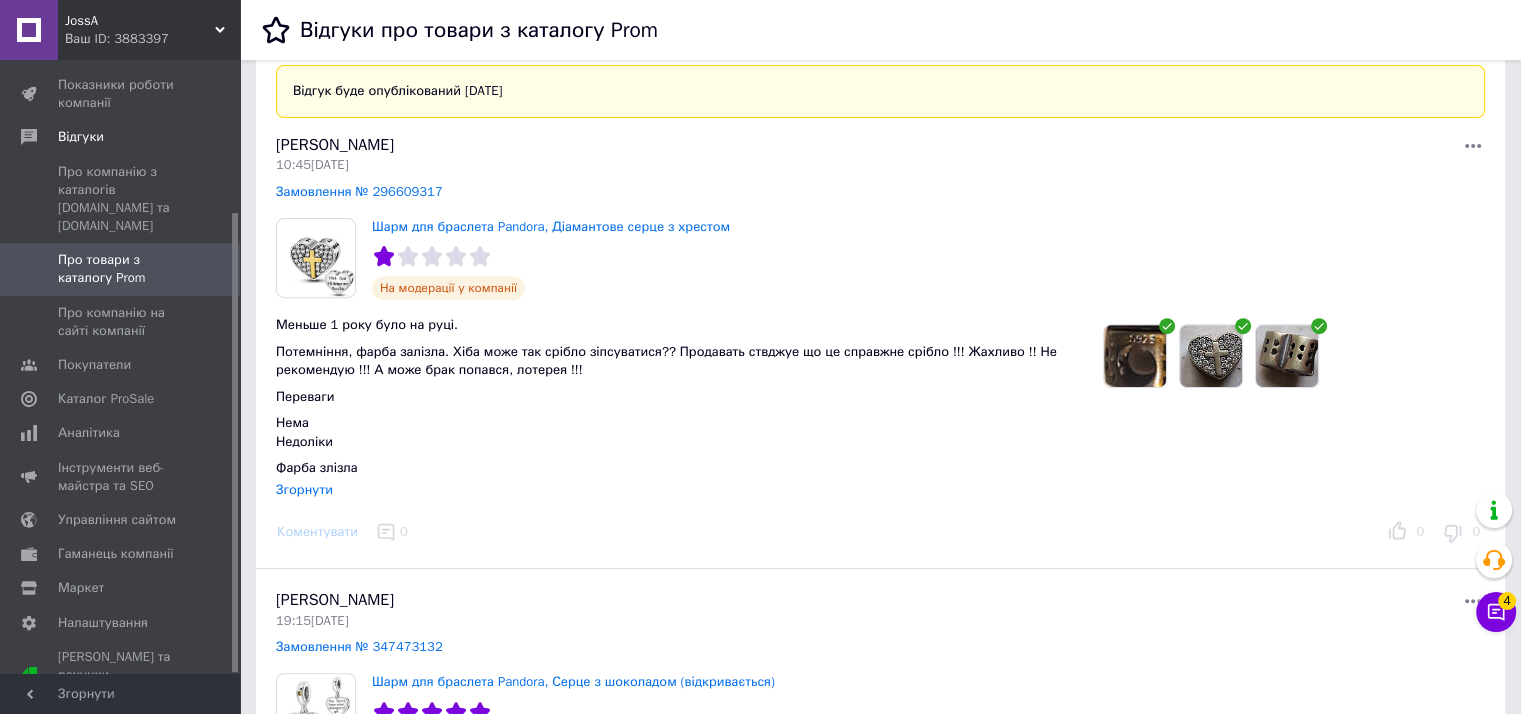 click at bounding box center (1135, 356) 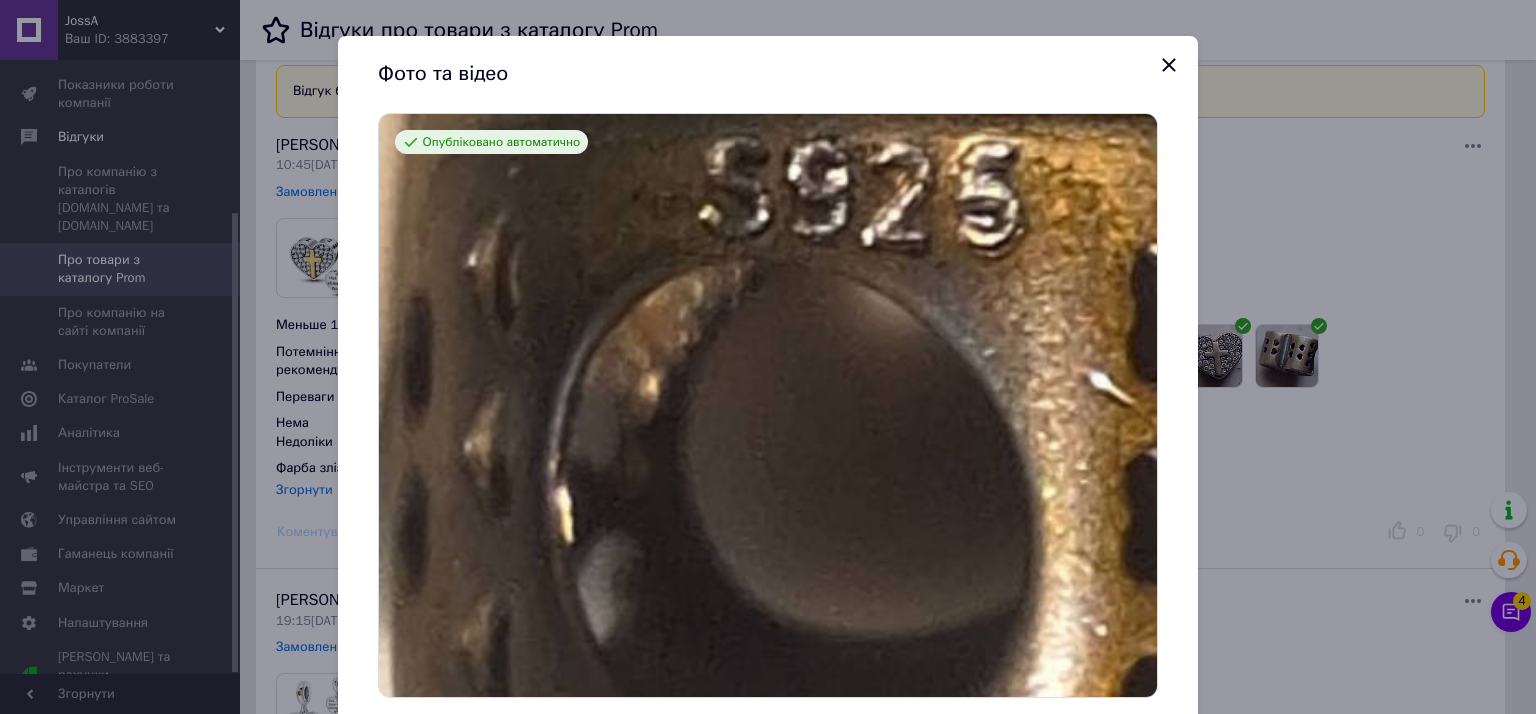 click on "Фото та відео   Опубліковано автоматично   Опубліковано автоматично   Опубліковано автоматично 1 2 3 Поскаржитись  ( Всi )" at bounding box center [768, 357] 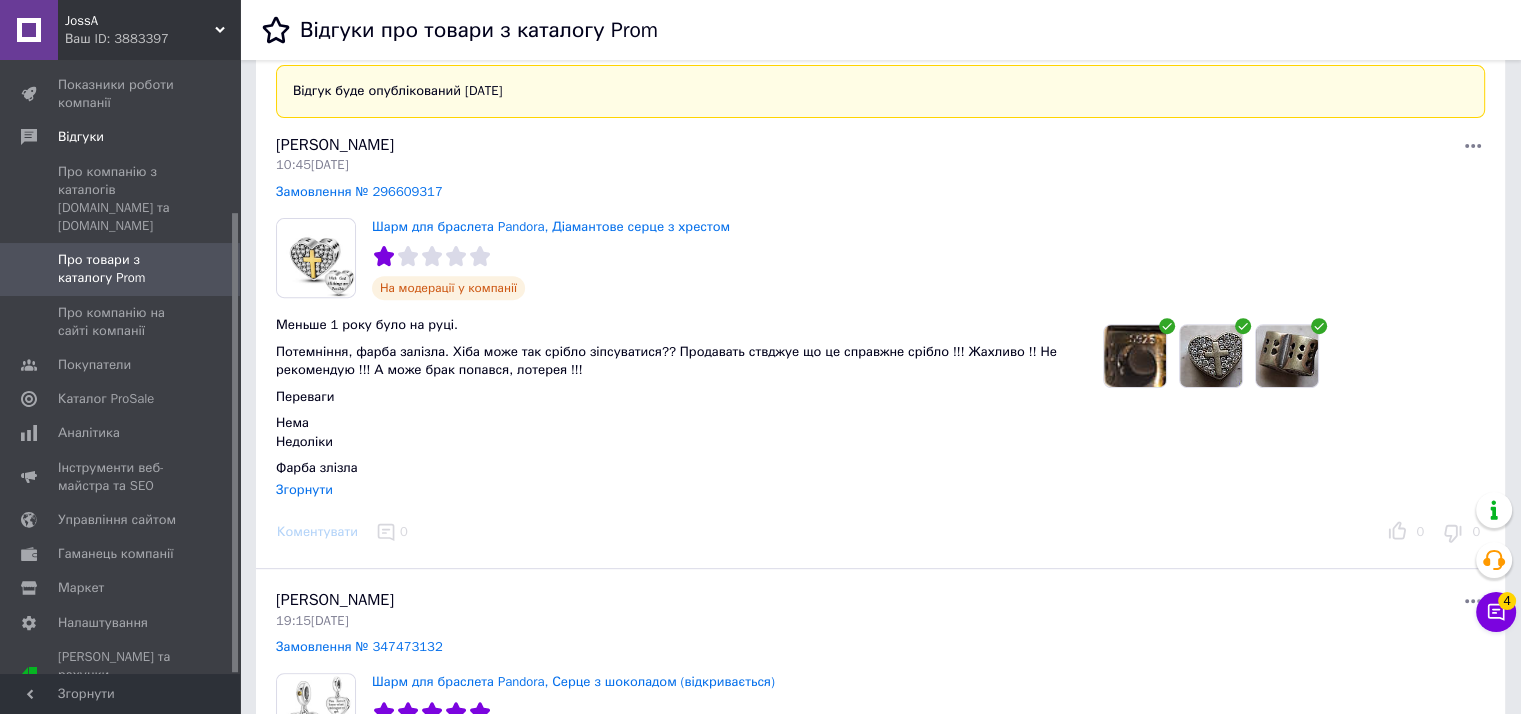click at bounding box center (1211, 356) 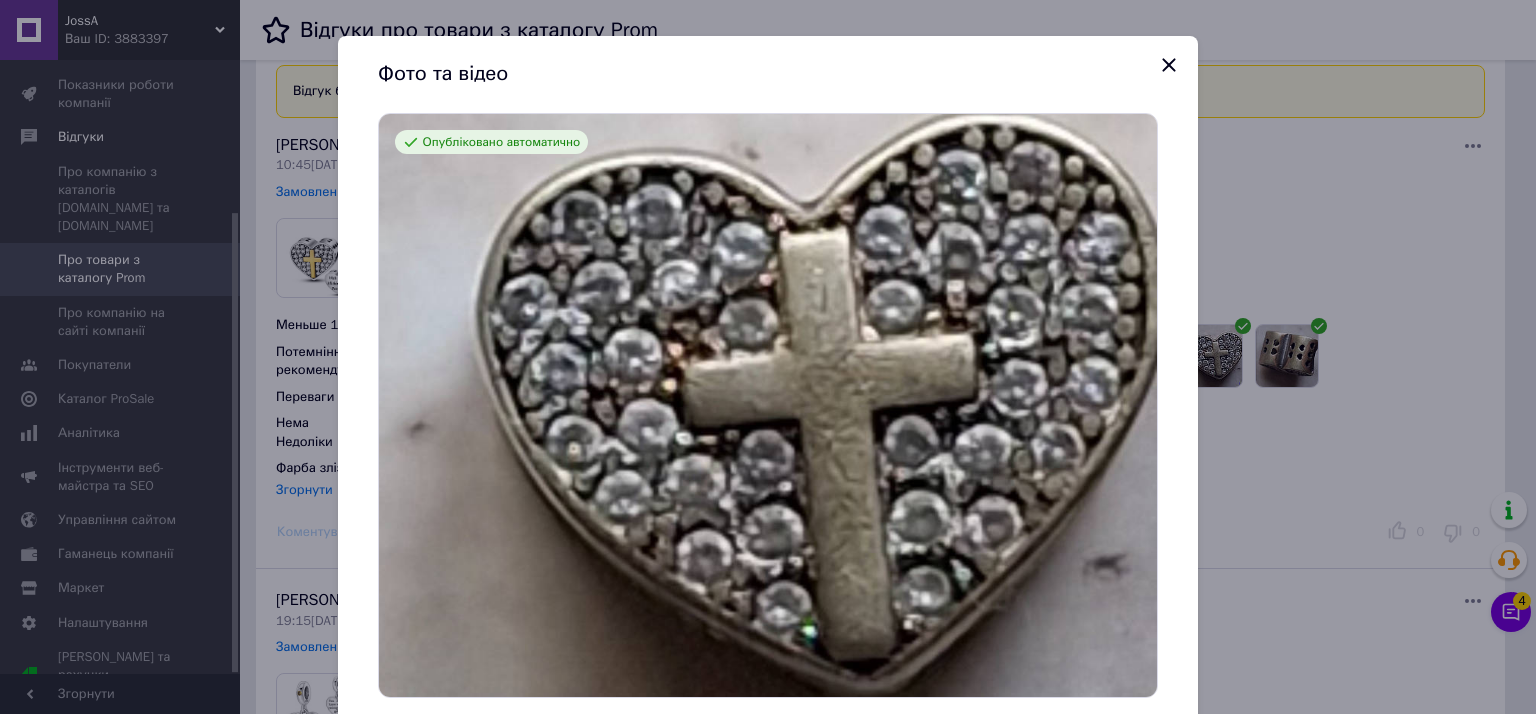 click on "Фото та відео   Опубліковано автоматично   Опубліковано автоматично   Опубліковано автоматично 1 2 3 Поскаржитись  ( Всi )" at bounding box center (768, 357) 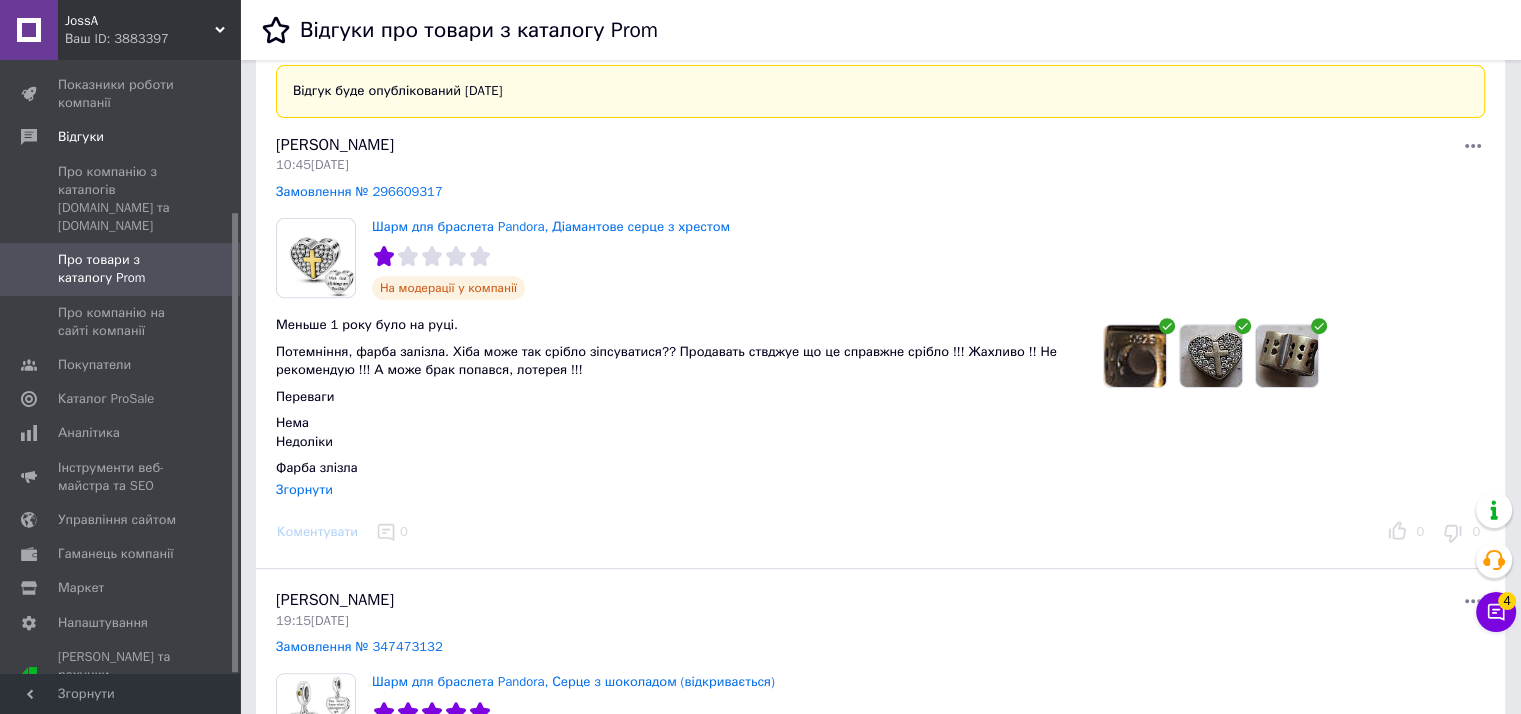click at bounding box center [1287, 356] 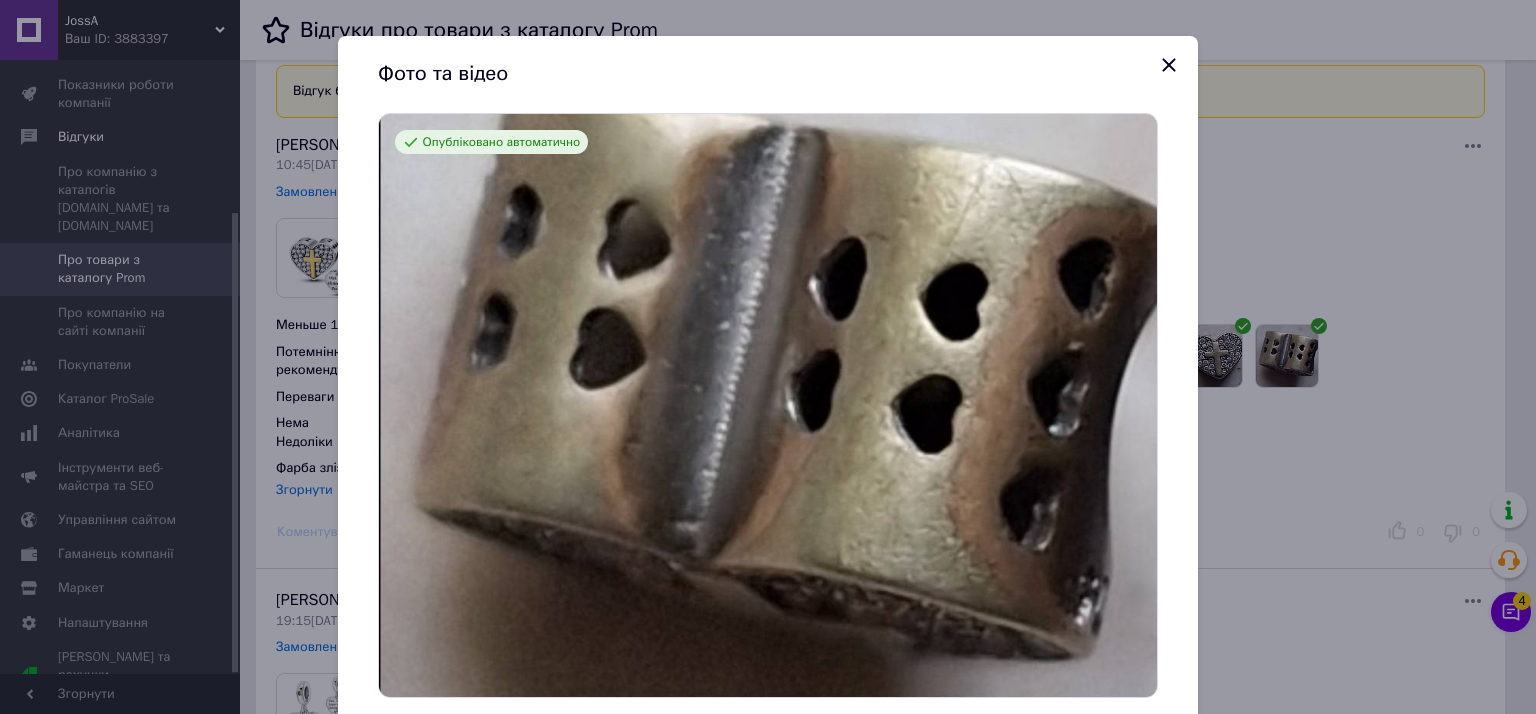 click on "Фото та відео   Опубліковано автоматично   Опубліковано автоматично   Опубліковано автоматично 1 2 3 Поскаржитись  ( Всi )" at bounding box center (768, 357) 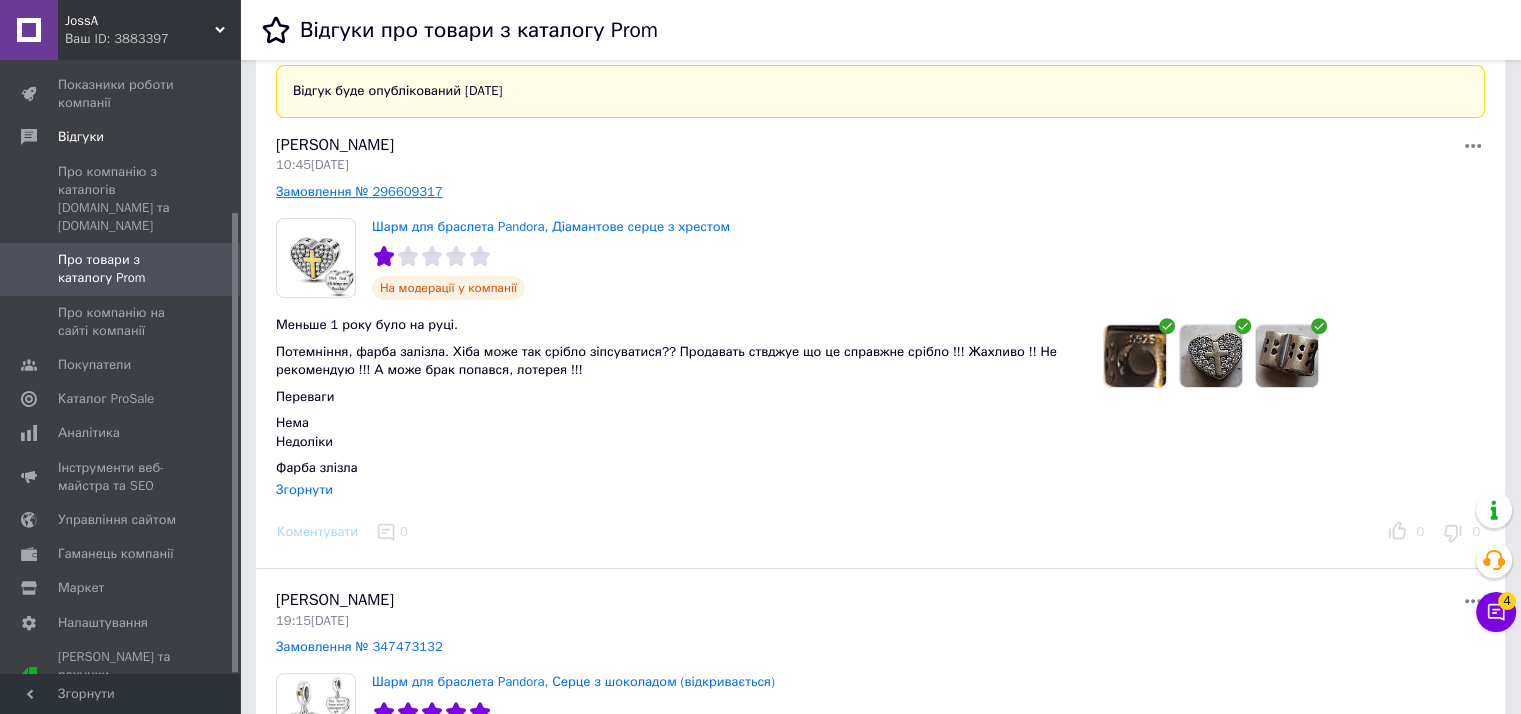 click on "Замовлення №   296609317" at bounding box center (359, 191) 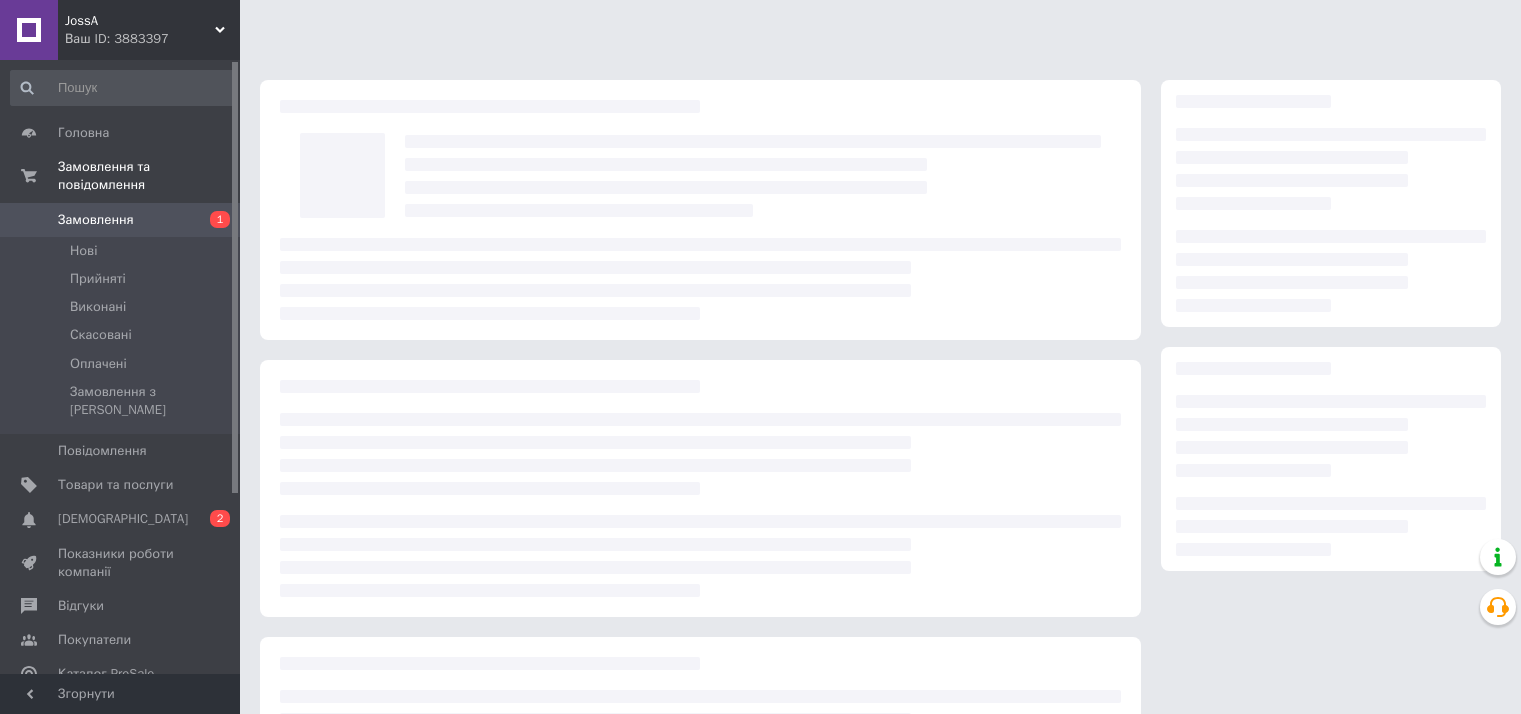 scroll, scrollTop: 0, scrollLeft: 0, axis: both 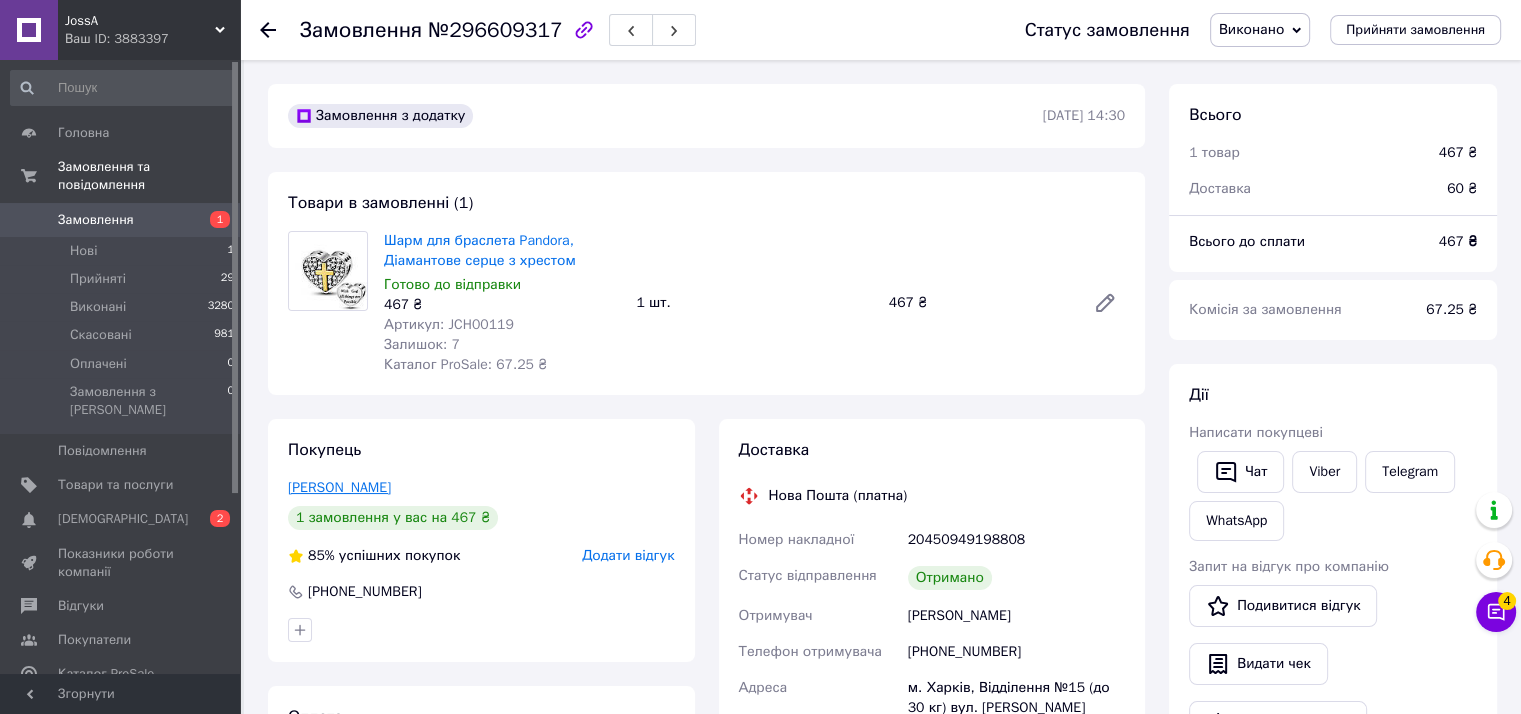 click on "Яшина лилия" at bounding box center (339, 487) 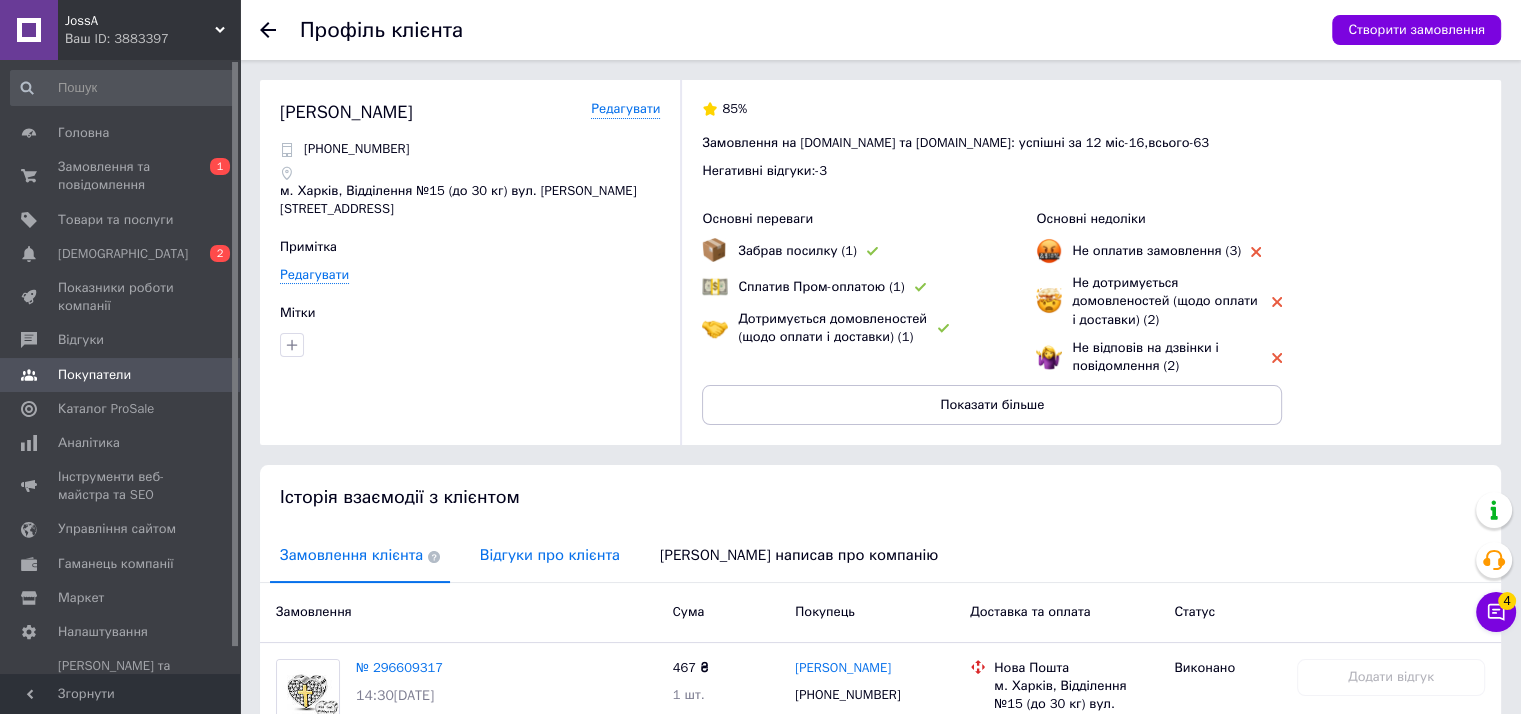 click on "Відгуки про клієнта" at bounding box center [550, 555] 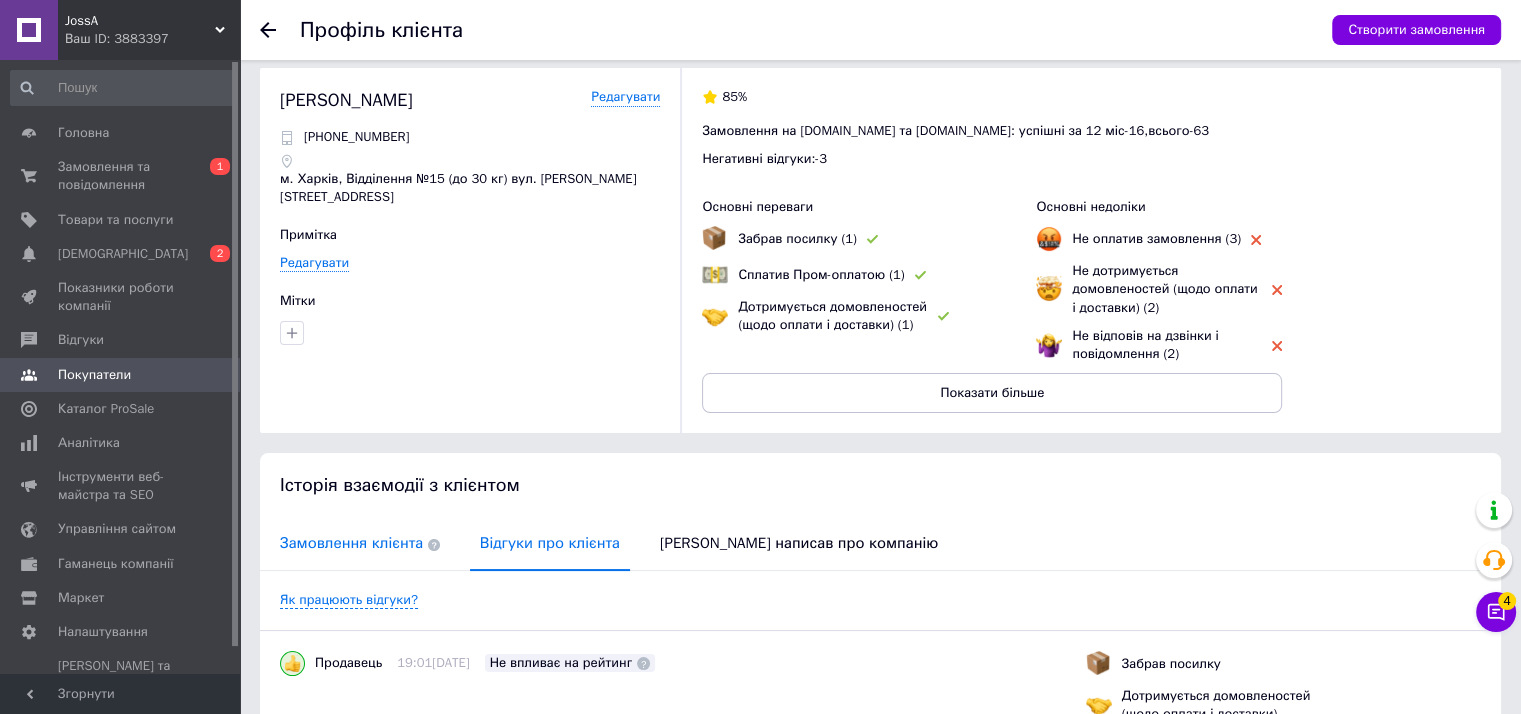 scroll, scrollTop: 0, scrollLeft: 0, axis: both 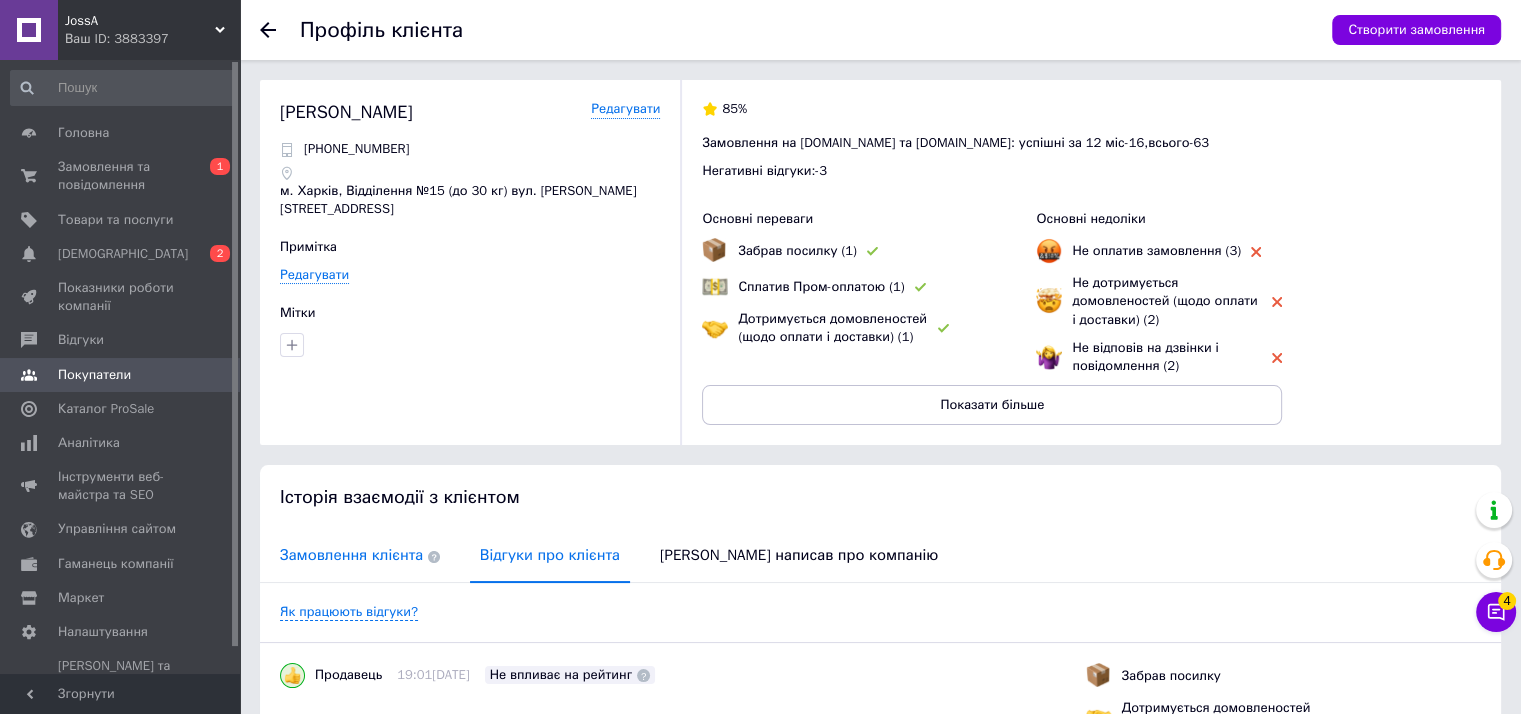 click on "Замовлення клієнта" at bounding box center (360, 555) 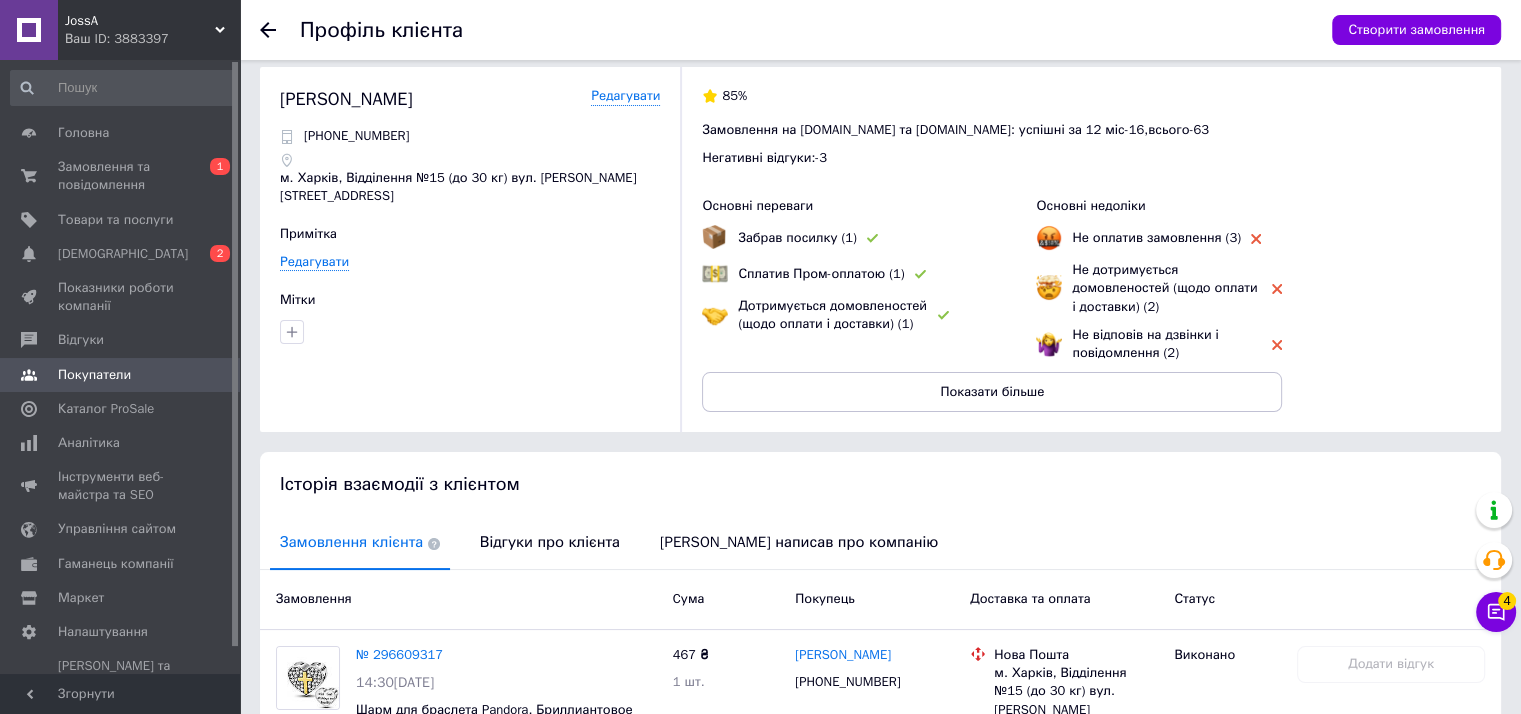 scroll, scrollTop: 194, scrollLeft: 0, axis: vertical 